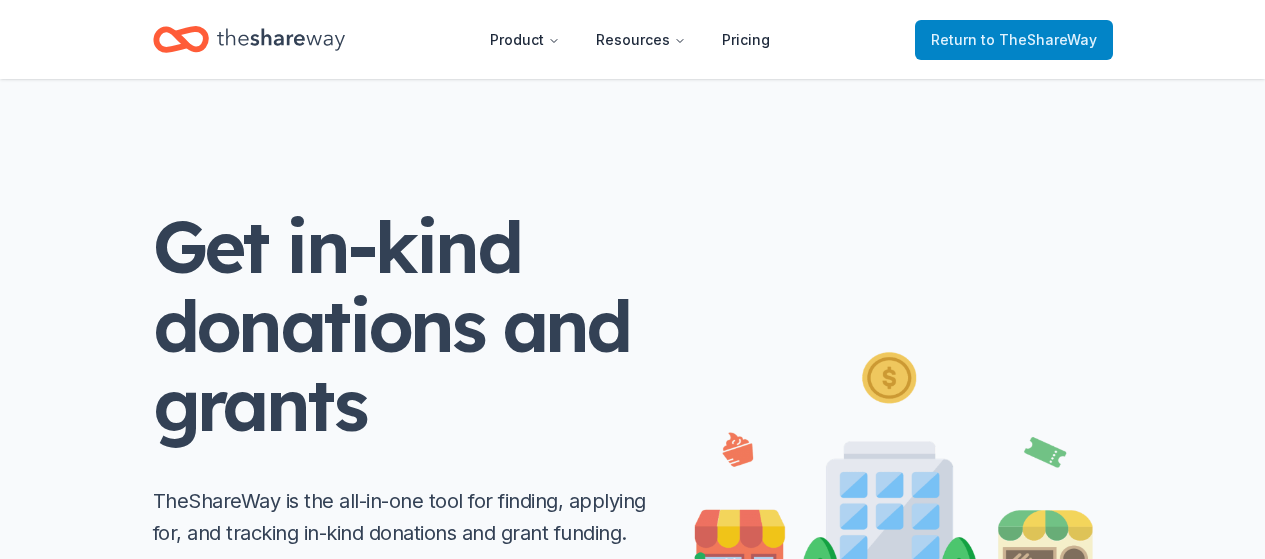scroll, scrollTop: 0, scrollLeft: 0, axis: both 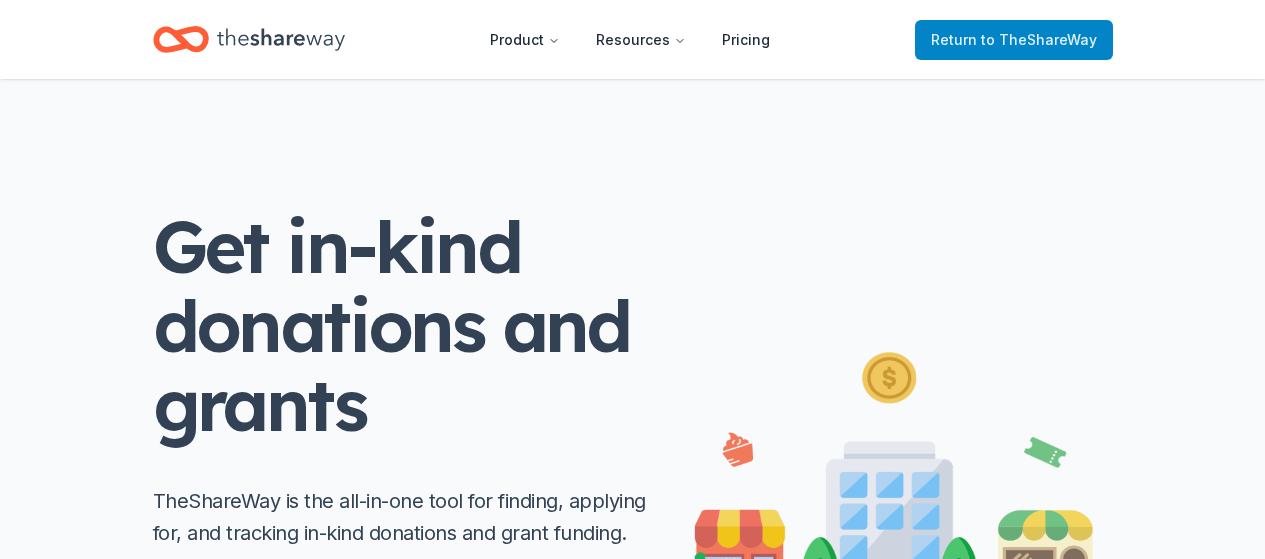 click on "to TheShareWay" at bounding box center (1039, 39) 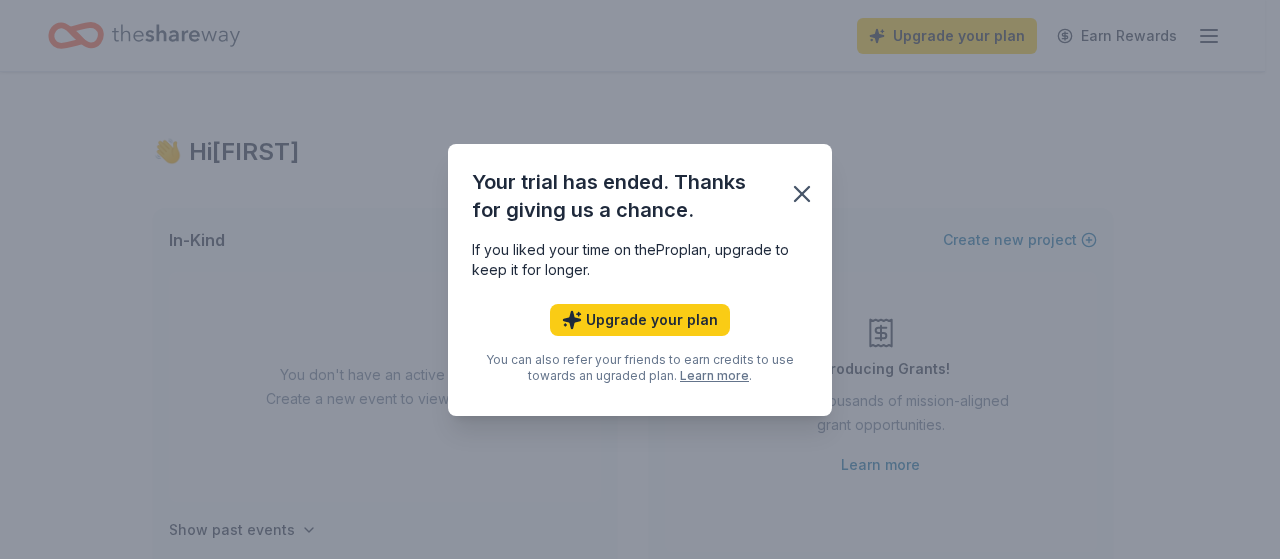 click on "Your trial has ended. Thanks for giving us a chance. If you liked your time on the  Pro  plan, upgrade to keep it for longer. Upgrade your plan You can also refer your friends to earn credits to use towards an ugraded plan.   Learn more ." at bounding box center [640, 279] 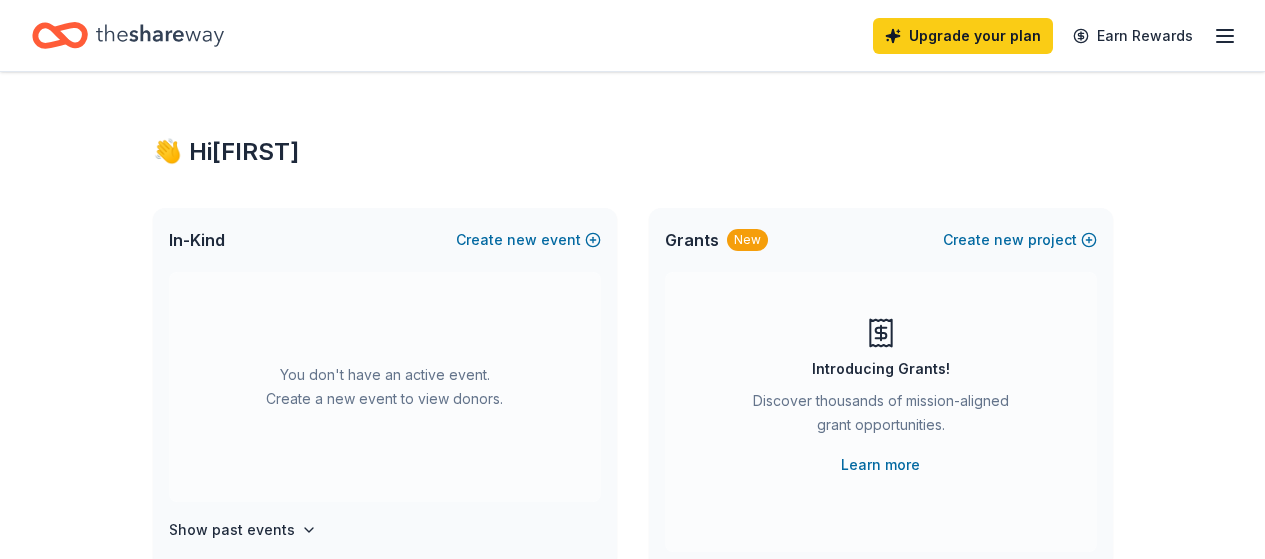click on "👋 Hi  [FIRST] In-Kind Create  new  event   You don't have an active event. Create a new event to view donors. Show past events Grants New Create  new  project   Introducing Grants! Discover thousands of mission-aligned grant opportunities. Learn more In-Kind donors viewed On the Free plan, you get 5 in-kind profile views each month. You have not yet viewed any  in-kind  profiles this month. Create a new  event   to view  donors . Grants viewed On the Free plan, you get 5 grant profile views each month. You have not yet viewed any  grant  profiles this month. Create a new  project   to view  grants ." at bounding box center [633, 656] 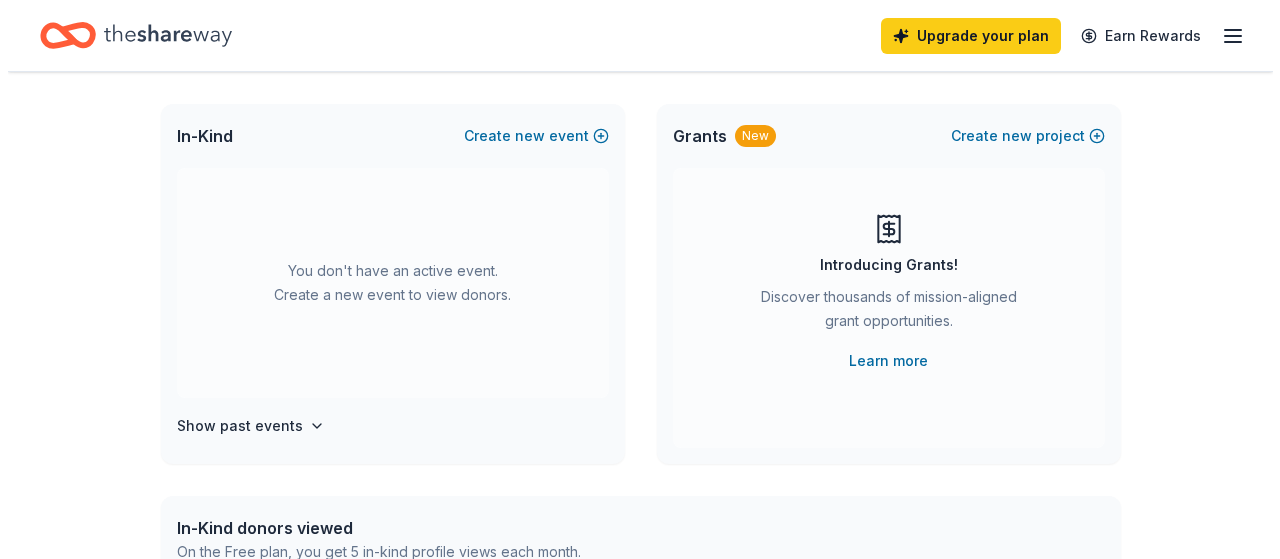 scroll, scrollTop: 106, scrollLeft: 0, axis: vertical 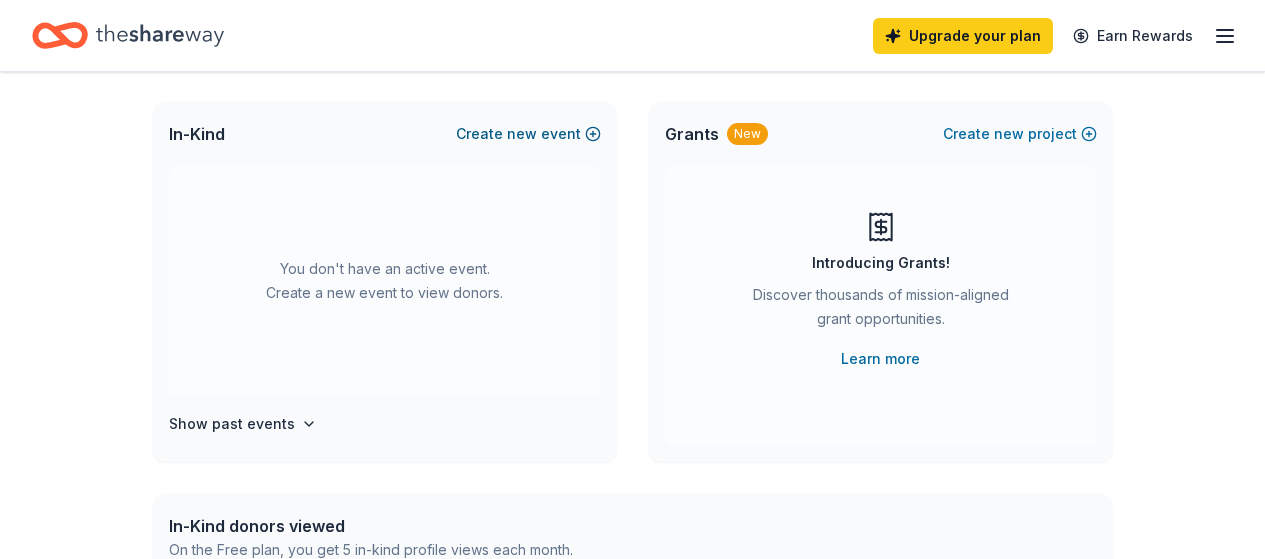click on "new" at bounding box center [522, 134] 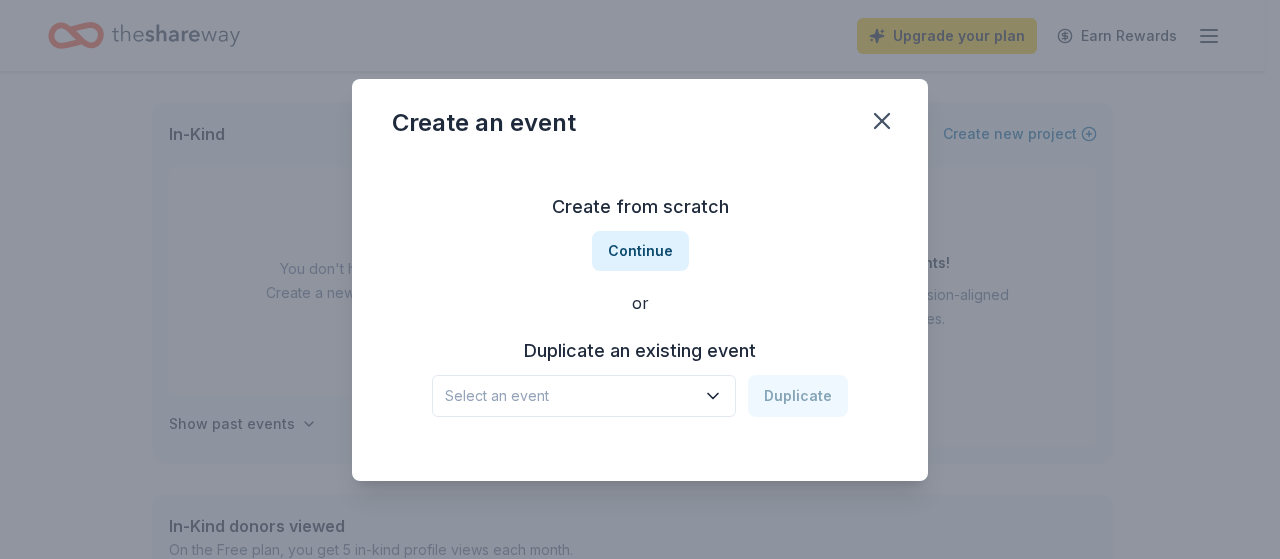 click on "Select an event" at bounding box center (570, 396) 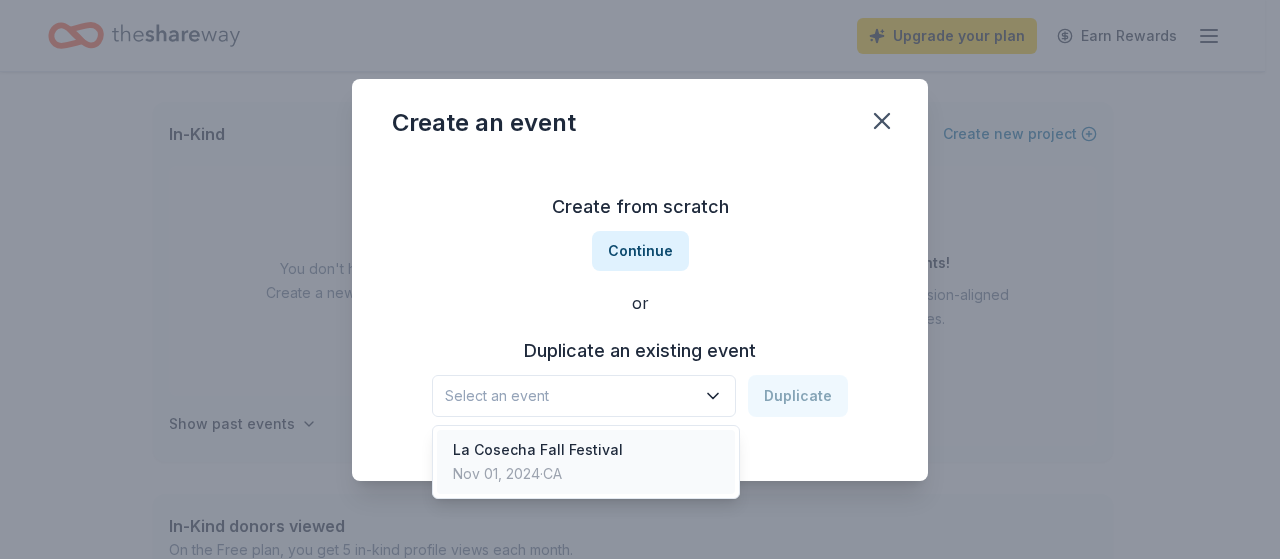 click on "La Cosecha Fall Festival Nov 01, 2024  ·  [STATE]" at bounding box center (586, 462) 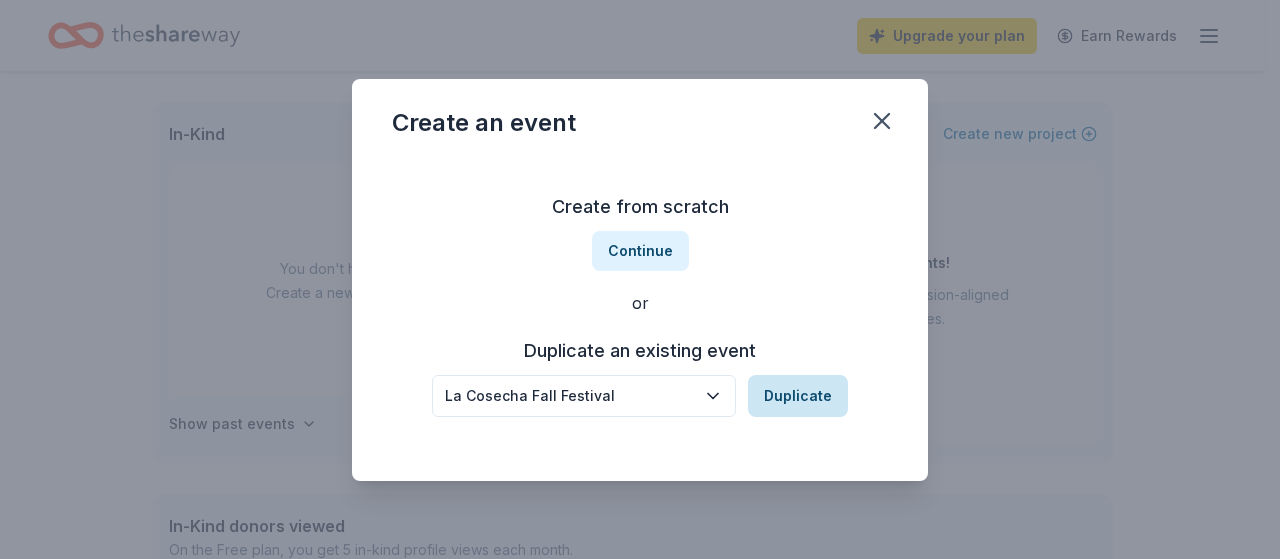 click on "Duplicate" at bounding box center [798, 396] 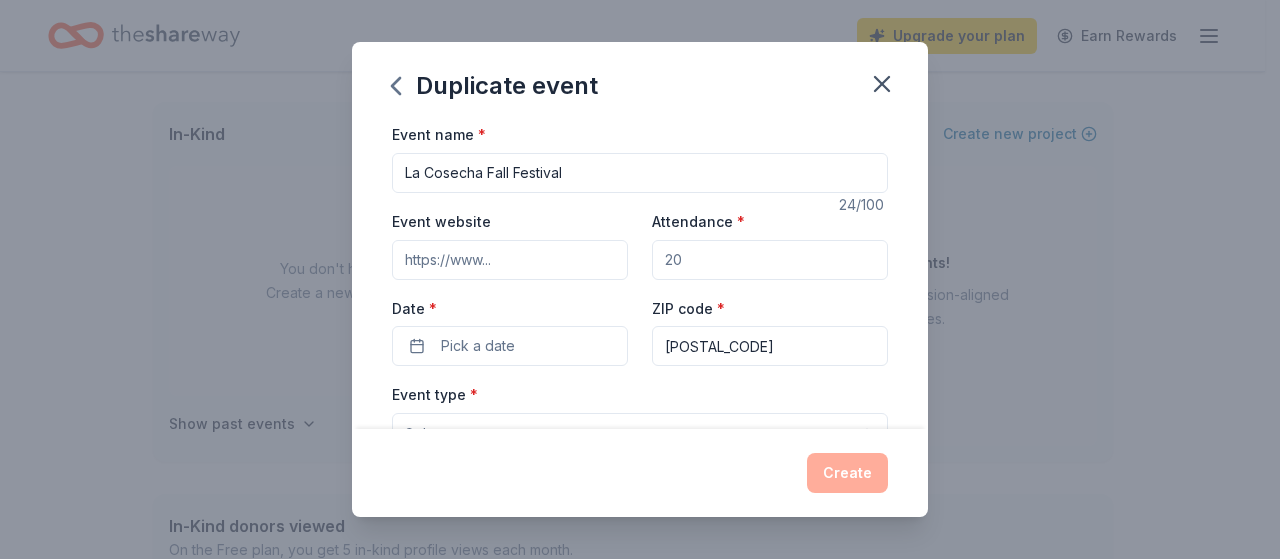 click on "Attendance *" at bounding box center (770, 260) 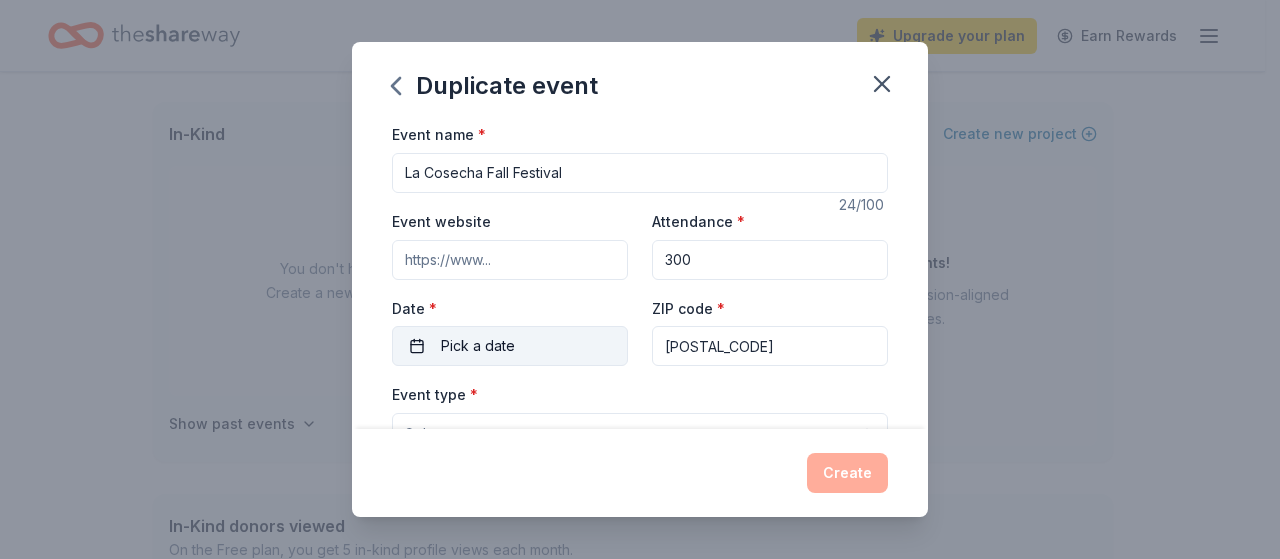 type on "300" 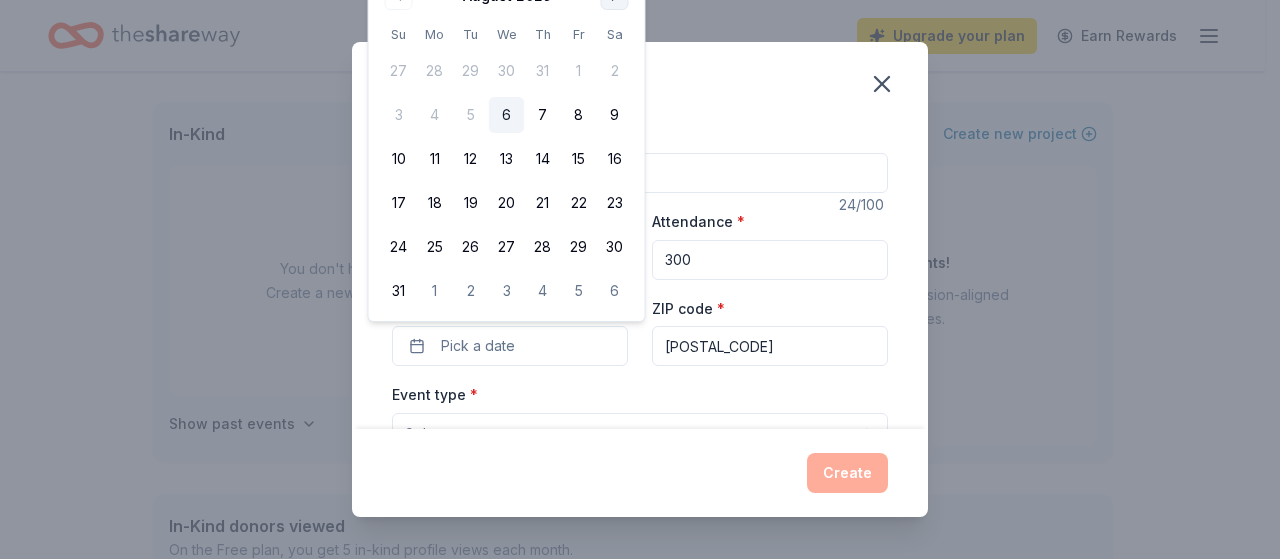 click at bounding box center [615, -4] 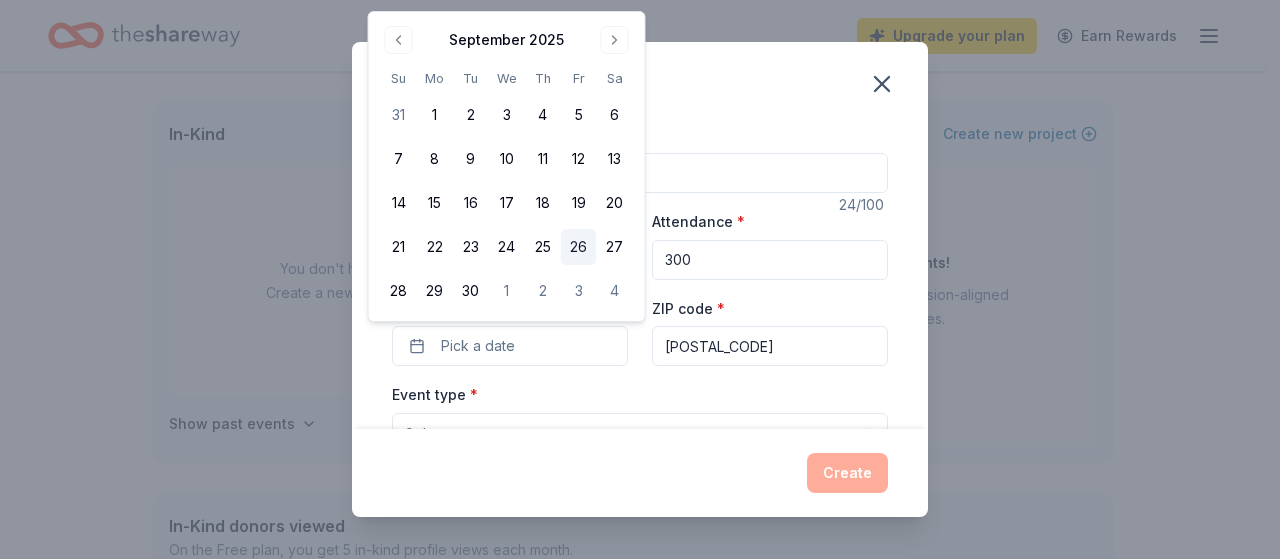click on "26" at bounding box center (579, 247) 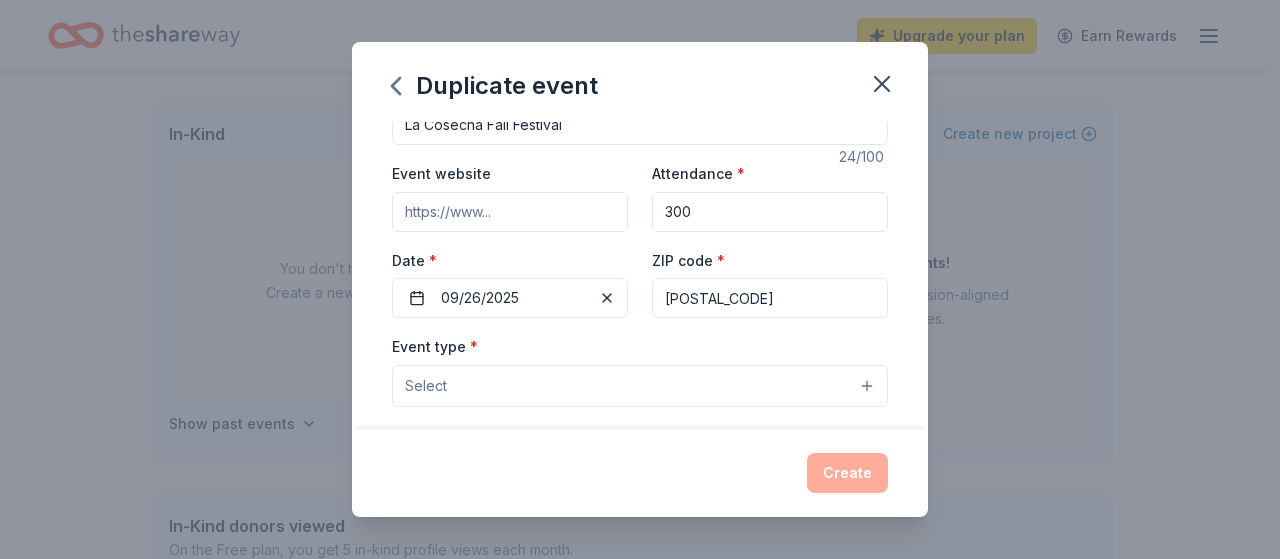 scroll, scrollTop: 39, scrollLeft: 0, axis: vertical 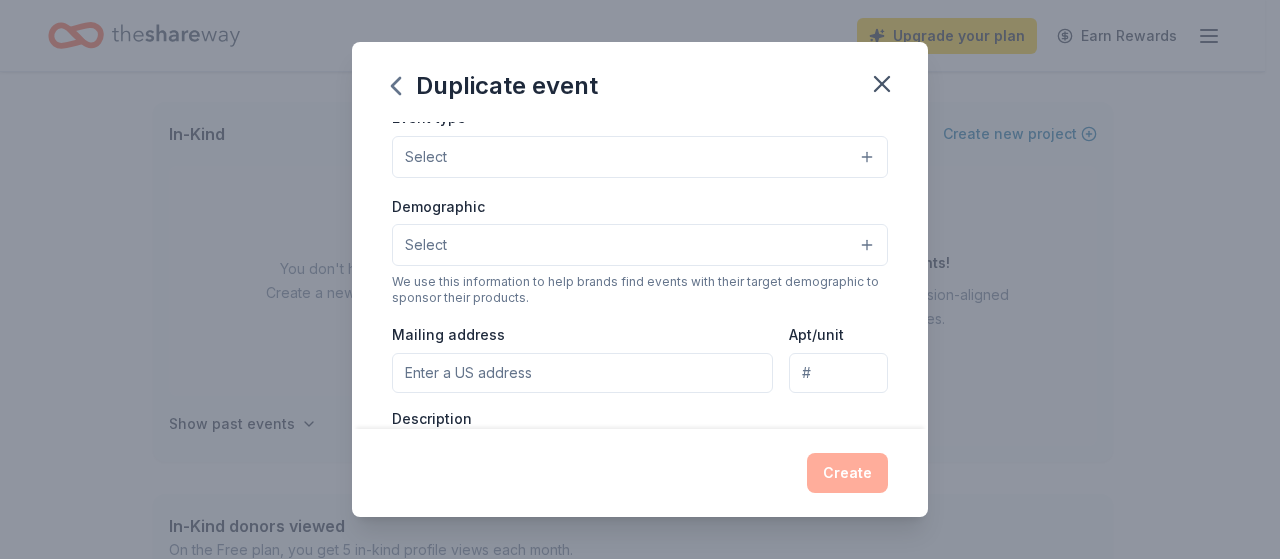 click on "Select" at bounding box center [640, 157] 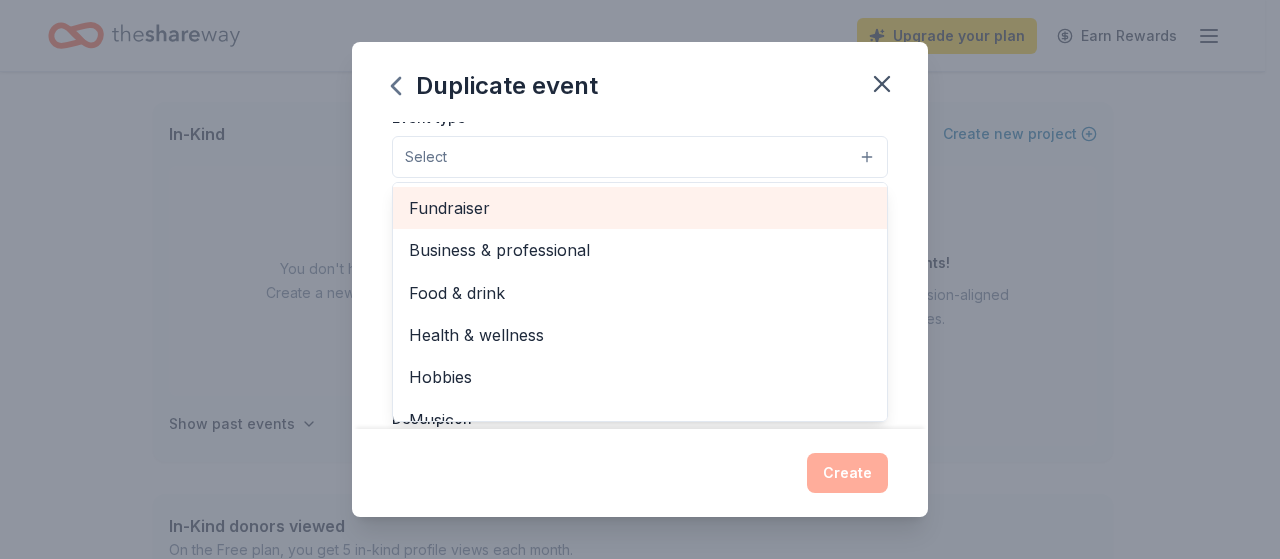 click on "Fundraiser" at bounding box center (640, 208) 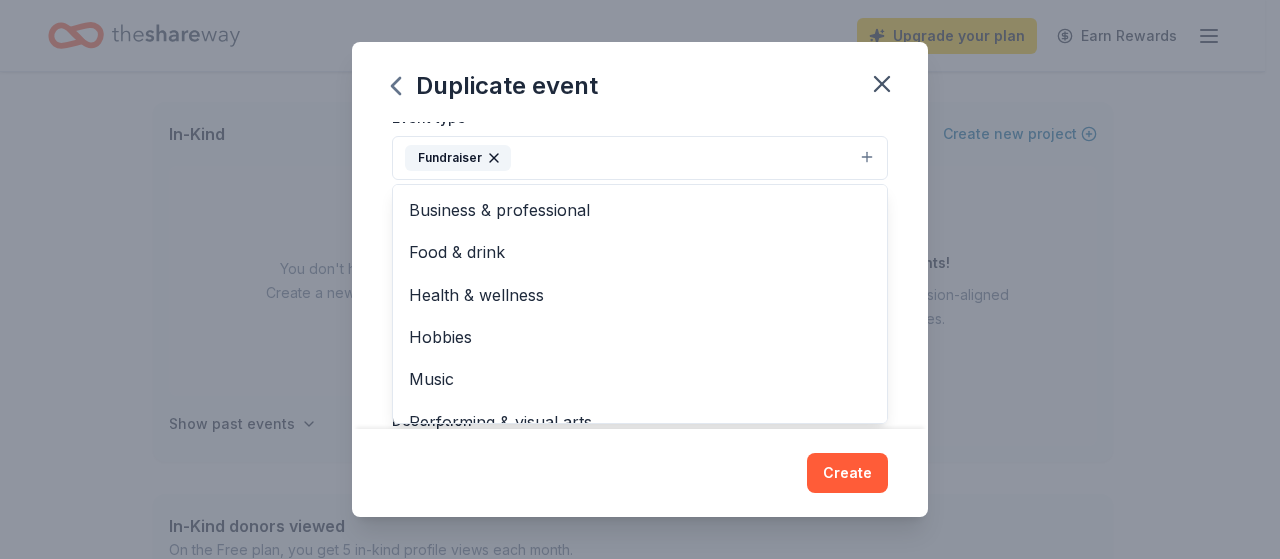scroll, scrollTop: 24, scrollLeft: 0, axis: vertical 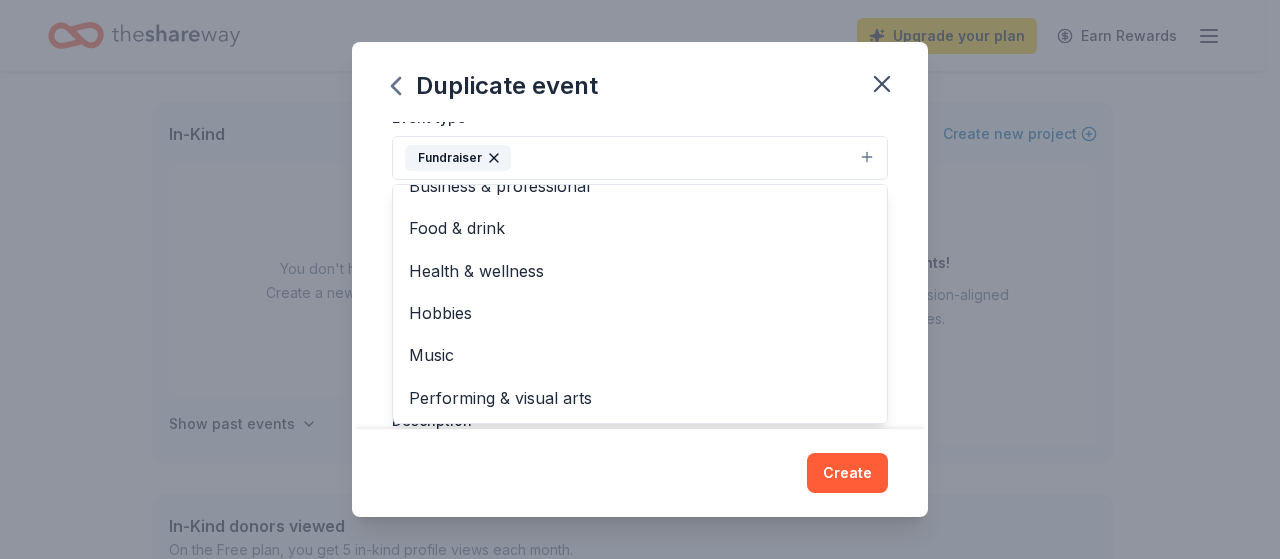 click on "Event name * La Cosecha Fall Festival 24 /100 Event website Attendance * 300 Date * 09/26/2025 ZIP code * 93010 Event type * Fundraiser Business & professional Food & drink Health & wellness Hobbies Music Performing & visual arts Demographic Select We use this information to help brands find events with their target demographic to sponsor their products. Mailing address Apt/unit Description What are you looking for? * Auction & raffle Meals Snacks Desserts Alcohol Beverages Send me reminders Email me reminders of donor application deadlines Recurring event Copy donors Saved Applied Approved Received Declined Not interested All copied donors will be given "saved" status in your new event. Companies that are no longer donating will not be copied." at bounding box center [640, 275] 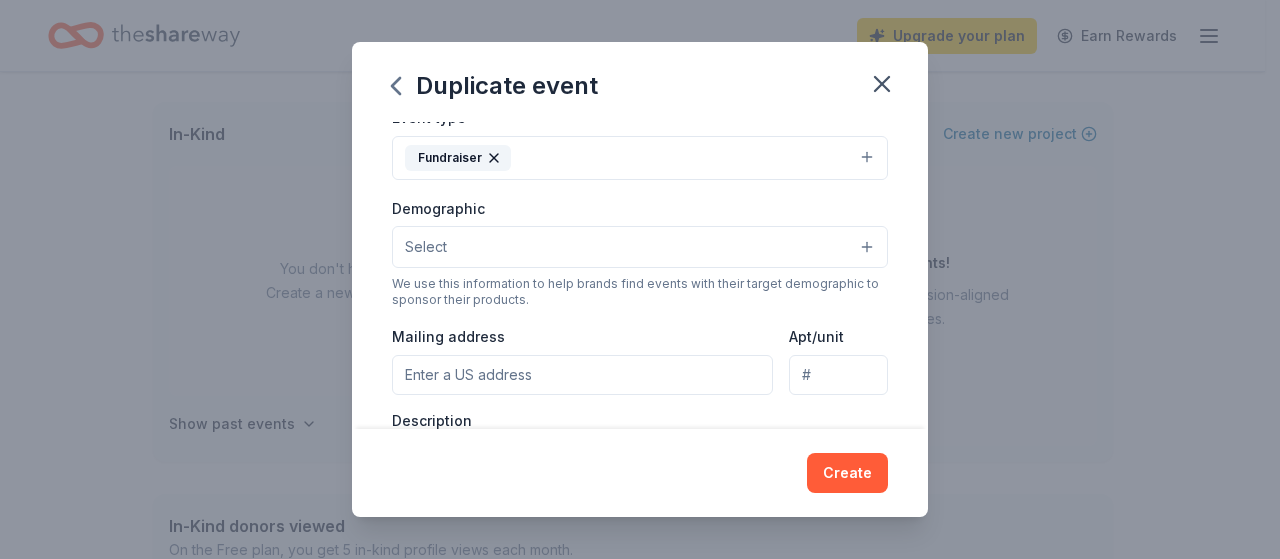 click on "Select" at bounding box center (640, 247) 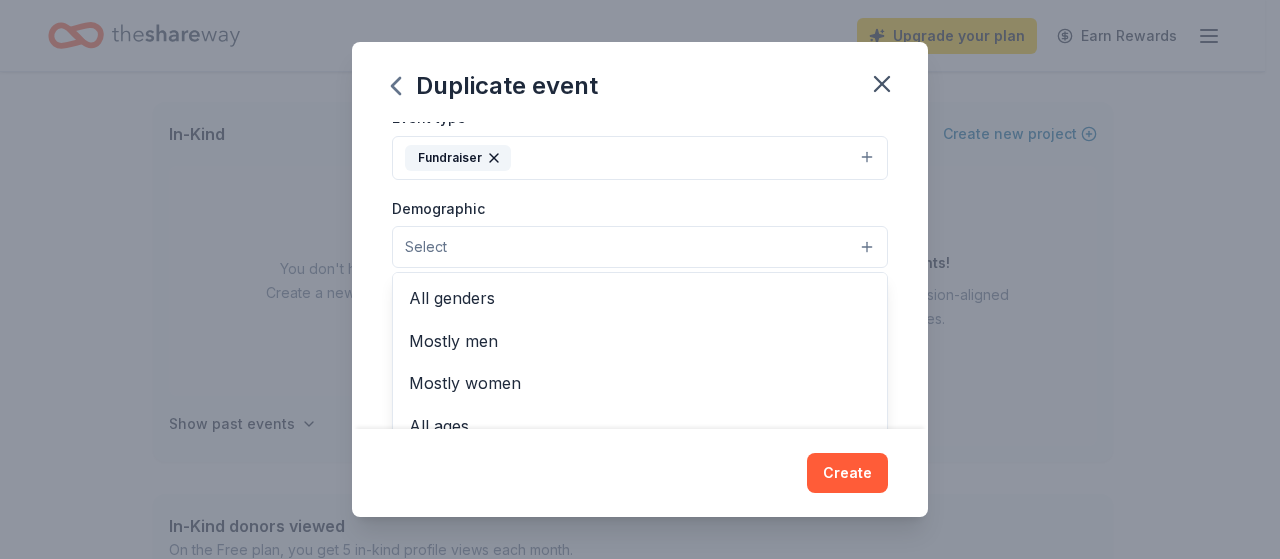 drag, startPoint x: 862, startPoint y: 330, endPoint x: 535, endPoint y: 416, distance: 338.1198 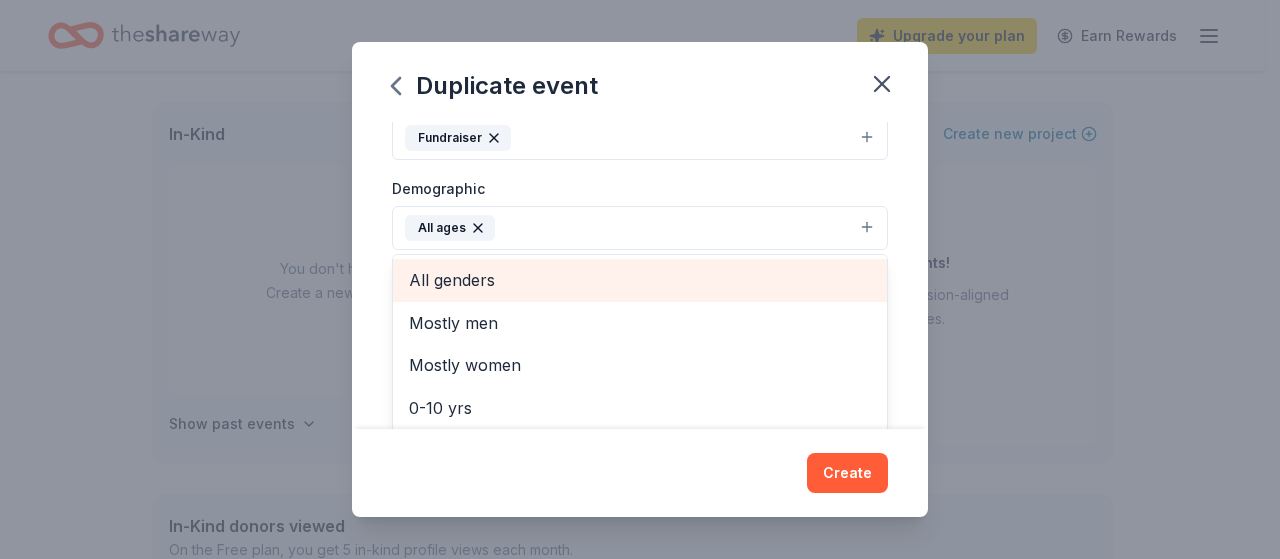 click on "All genders" at bounding box center [640, 280] 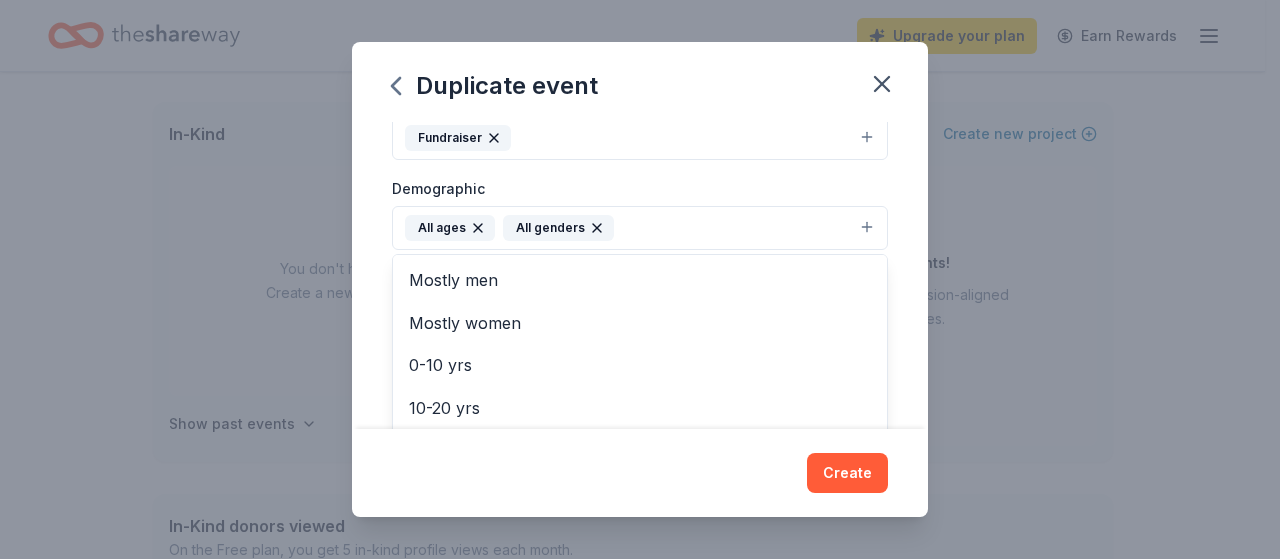 click on "Event name * La Cosecha Fall Festival 24 /100 Event website Attendance * 300 Date * 09/26/2025 ZIP code * 93010 Event type * Fundraiser Demographic All ages All genders Mostly men Mostly women 0-10 yrs 10-20 yrs 20-30 yrs 30-40 yrs 40-50 yrs 50-60 yrs 60-70 yrs 70-80 yrs 80+ yrs We use this information to help brands find events with their target demographic to sponsor their products. Mailing address Apt/unit Description What are you looking for? * Auction & raffle Meals Snacks Desserts Alcohol Beverages Send me reminders Email me reminders of donor application deadlines Recurring event Copy donors Saved Applied Approved Received Declined Not interested All copied donors will be given "saved" status in your new event. Companies that are no longer donating will not be copied." at bounding box center [640, 275] 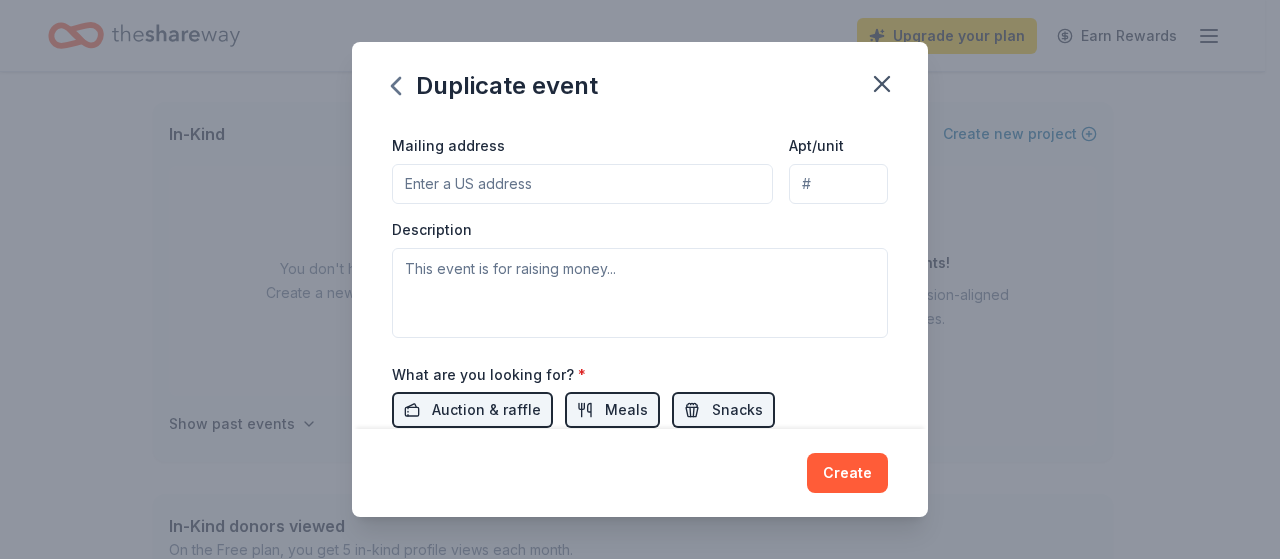 scroll, scrollTop: 467, scrollLeft: 0, axis: vertical 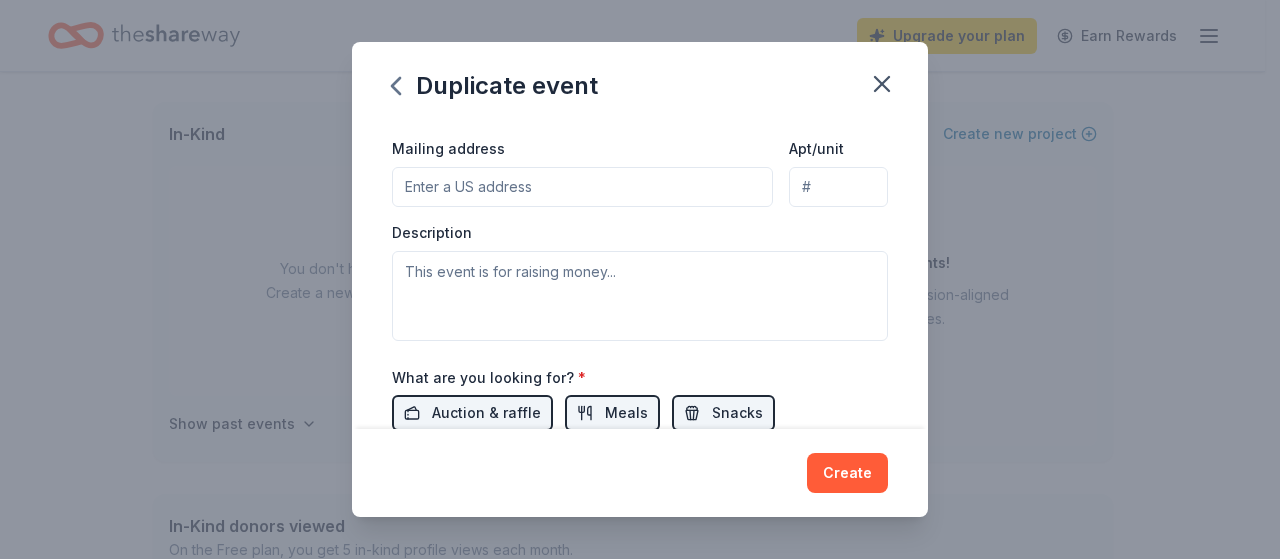 click on "Mailing address" at bounding box center (582, 187) 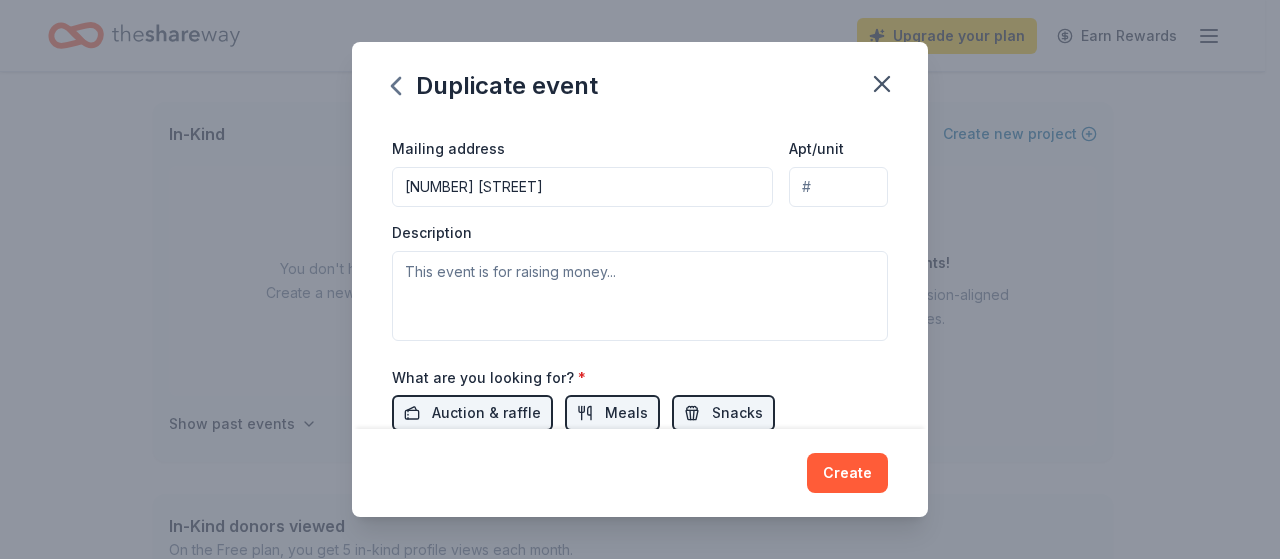 click on "[NUMBER] [STREET]" at bounding box center (582, 187) 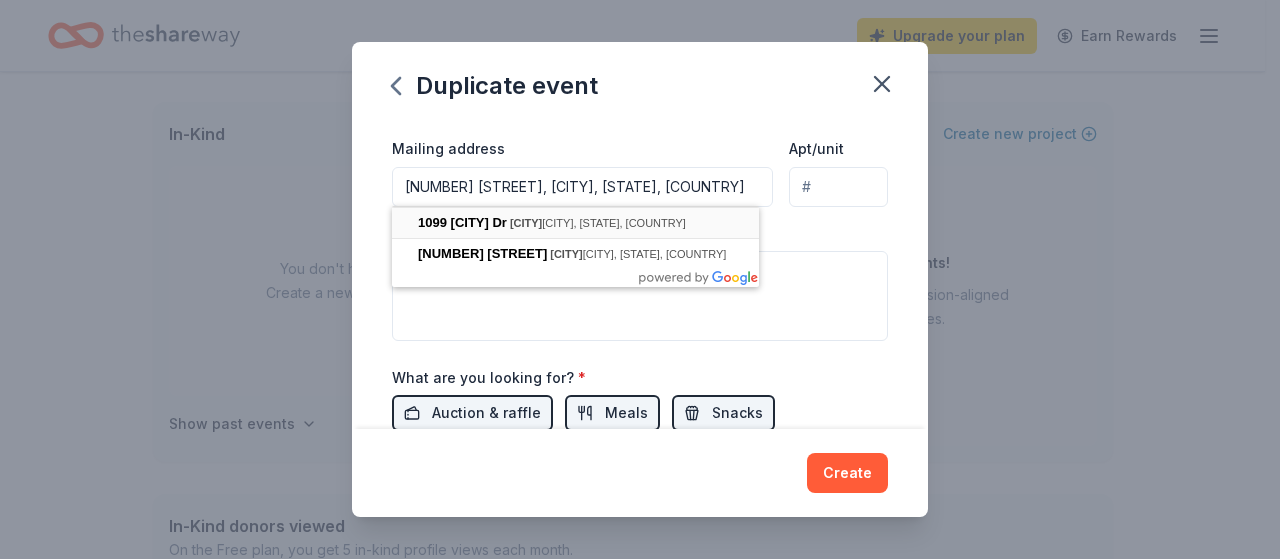 type on "[NUMBER] [STREET], [CITY], [STATE], [ZIP]" 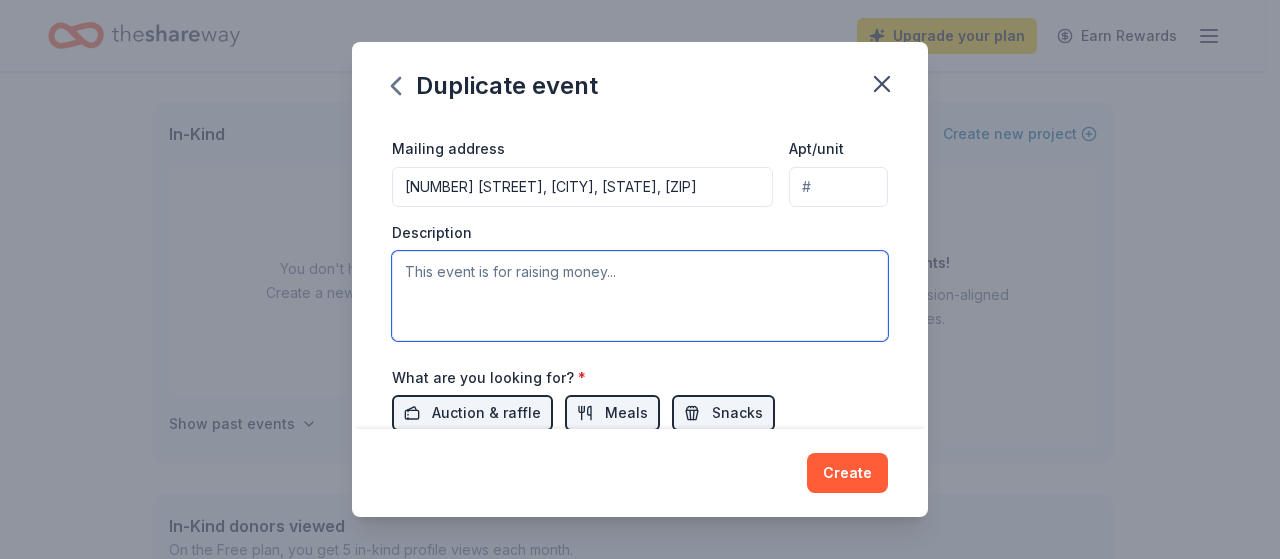 click at bounding box center [640, 296] 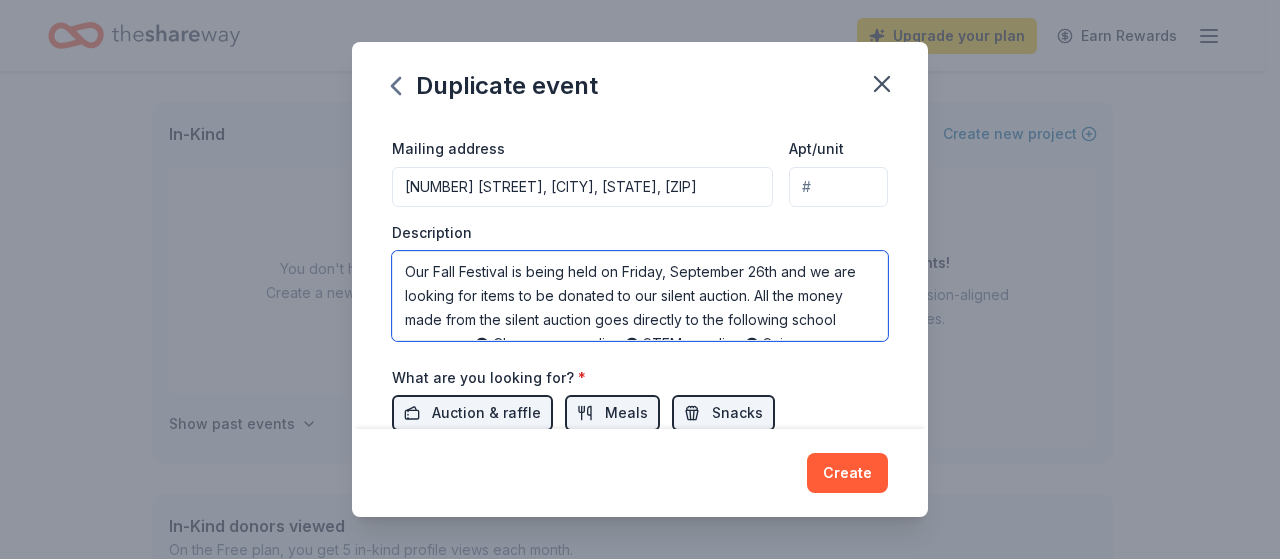 scroll, scrollTop: 85, scrollLeft: 0, axis: vertical 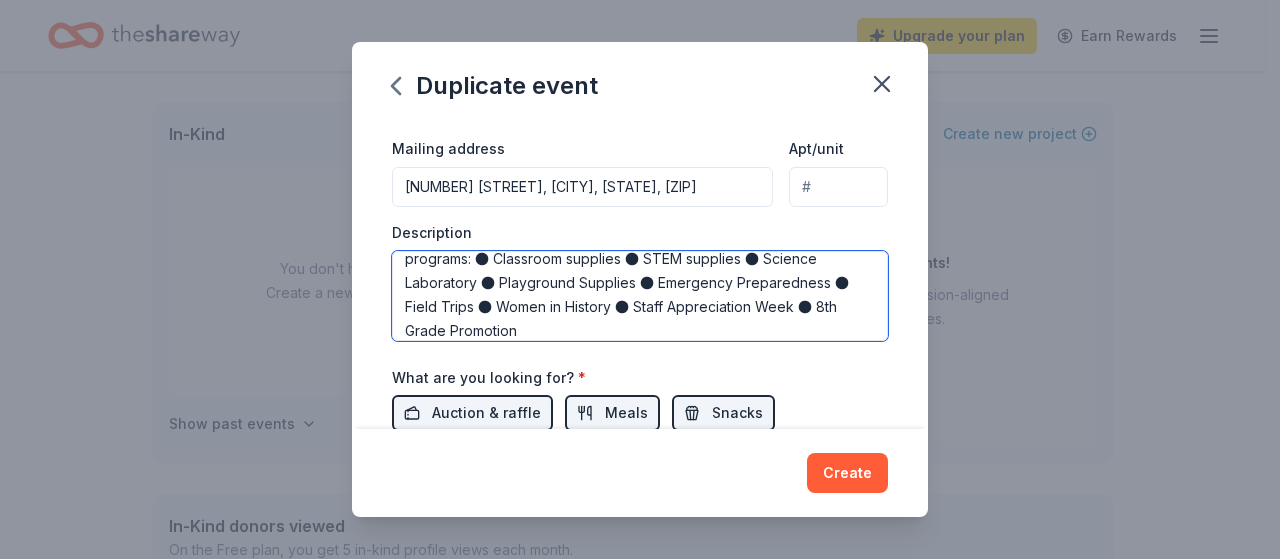type on "Our Fall Festival is being held on Friday, September 26th and we are looking for items to be donated to our silent auction. All the money made from the silent auction goes directly to the following school programs: ● Classroom supplies ● STEM supplies ● Science Laboratory ● Playground Supplies ● Emergency Preparedness ● Field Trips ● Women in History ● Staff Appreciation Week ● 8th Grade Promotion" 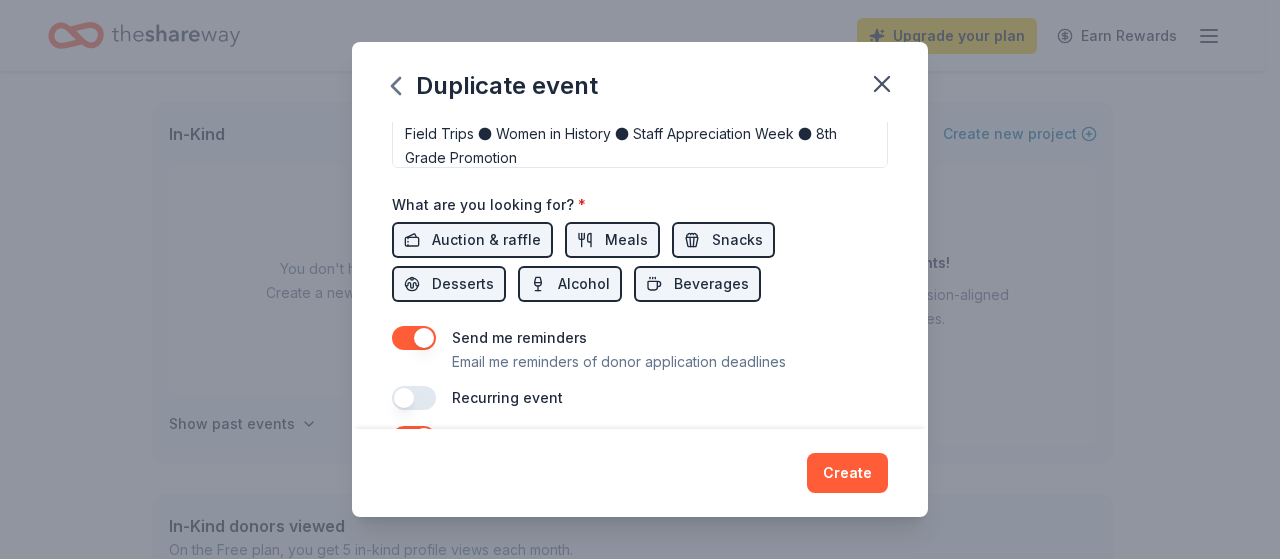 scroll, scrollTop: 644, scrollLeft: 0, axis: vertical 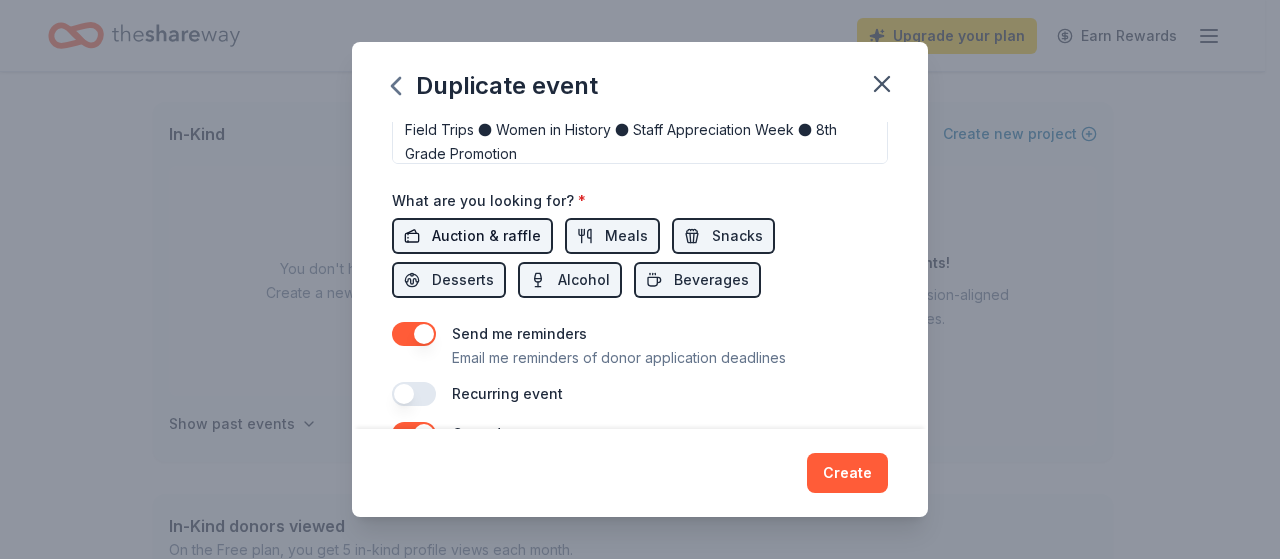 click on "Auction & raffle" at bounding box center (486, 236) 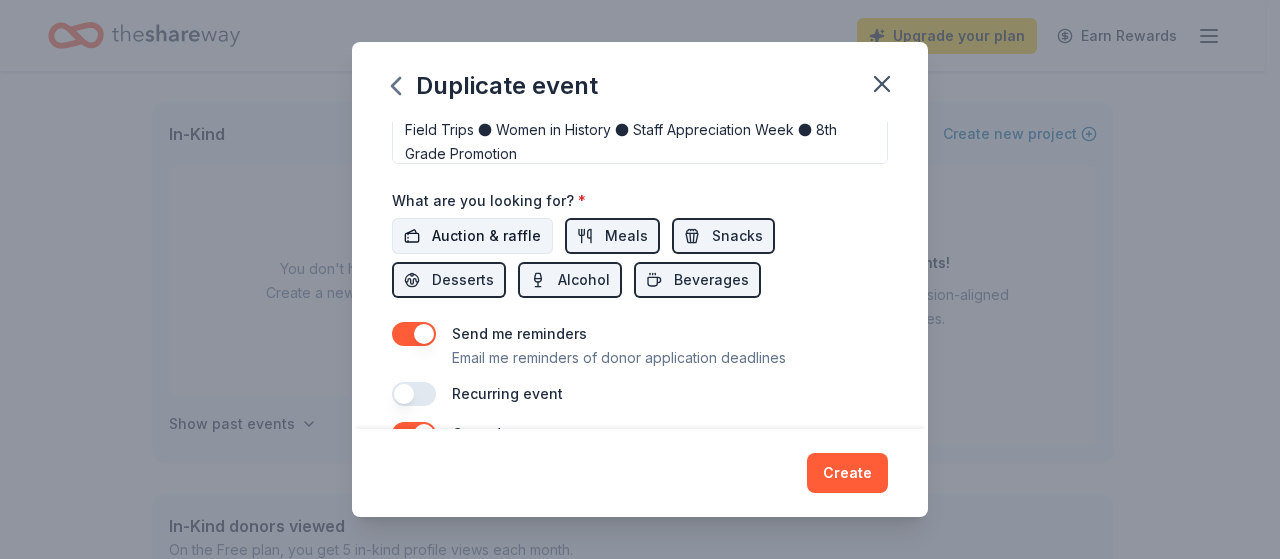 click on "Auction & raffle" at bounding box center (486, 236) 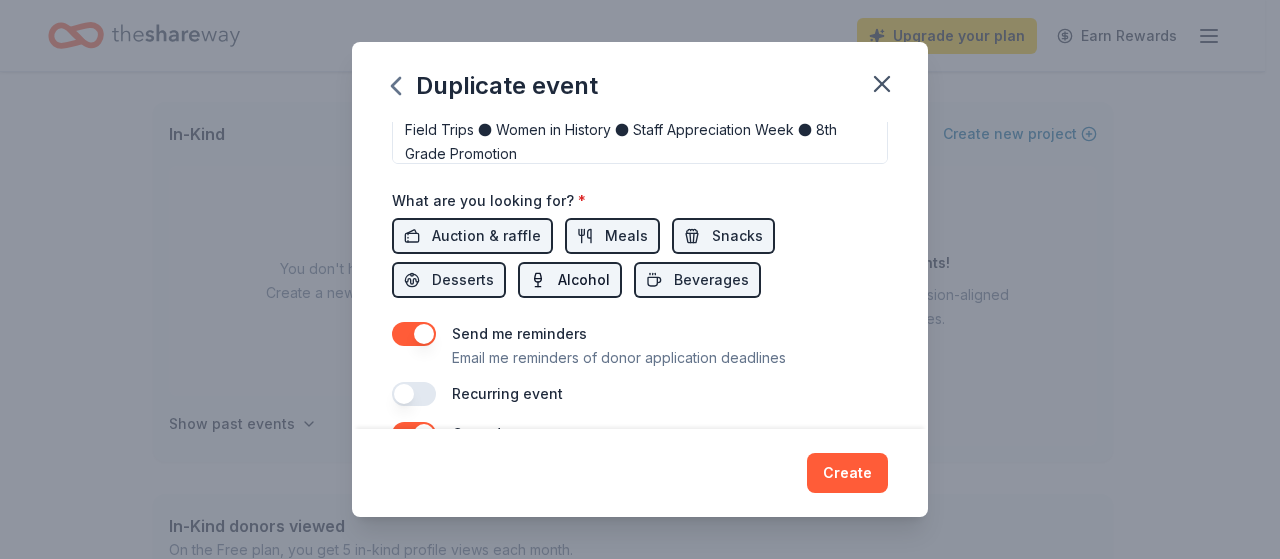 click on "Alcohol" at bounding box center (584, 280) 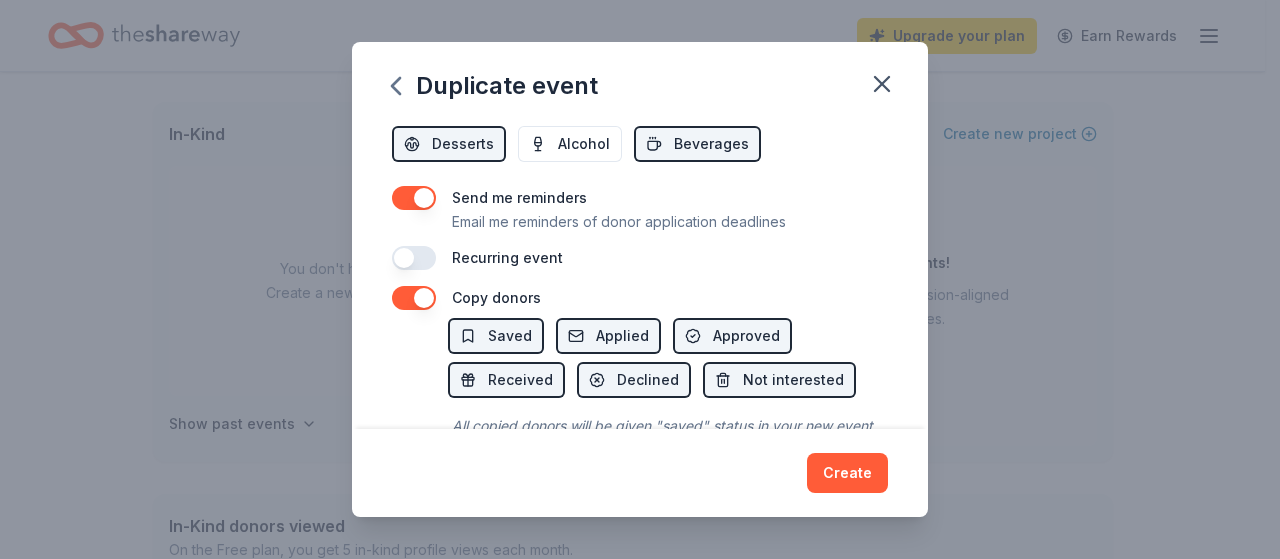 scroll, scrollTop: 801, scrollLeft: 0, axis: vertical 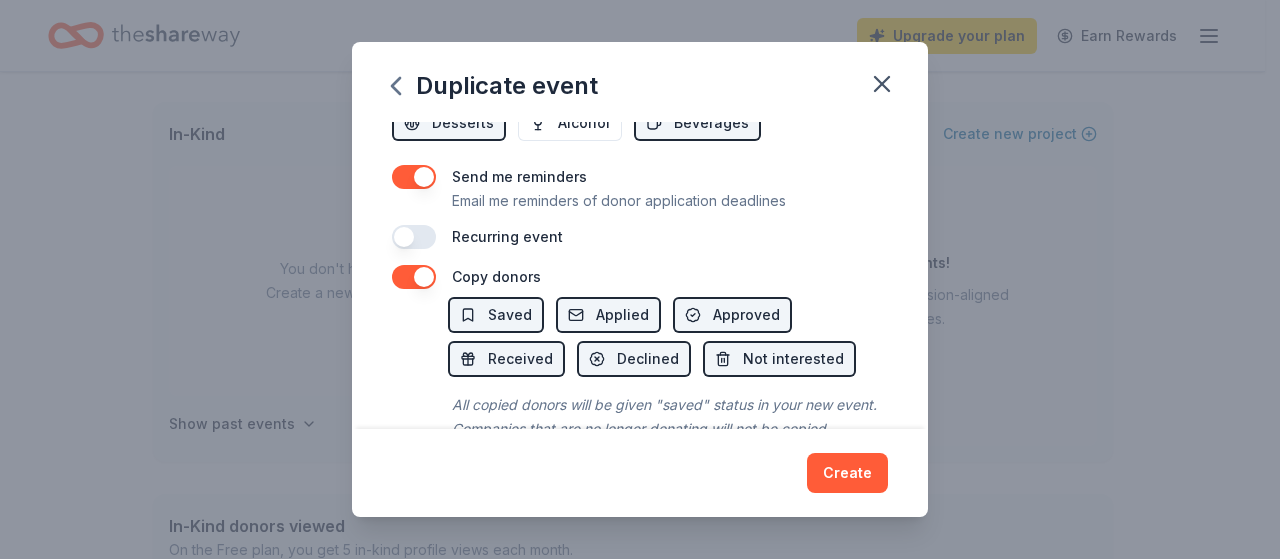 click at bounding box center (414, 177) 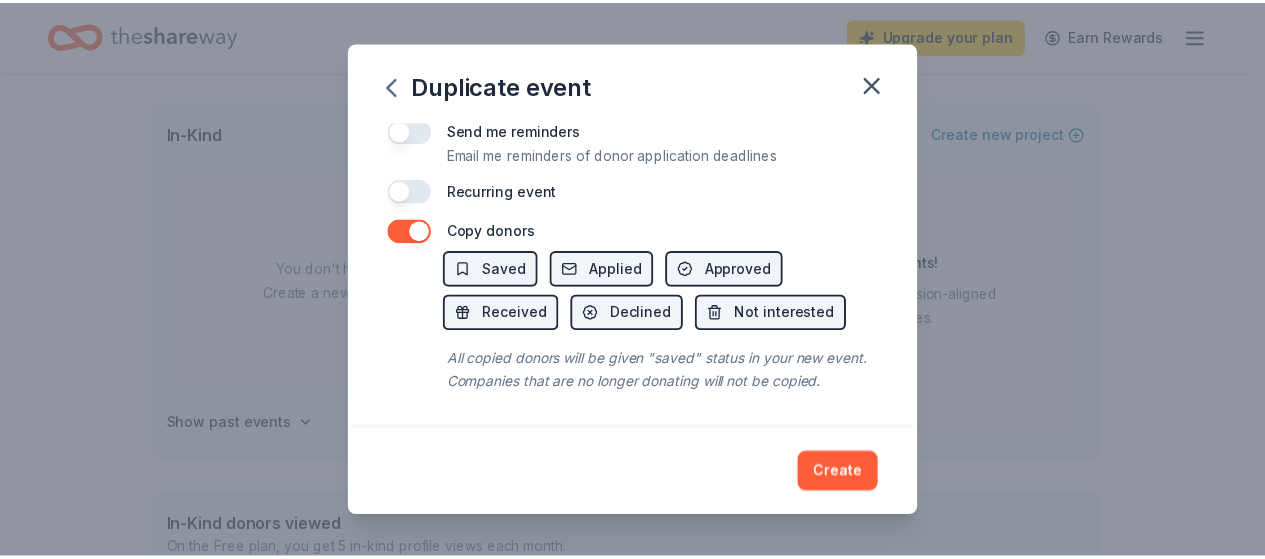 scroll, scrollTop: 873, scrollLeft: 0, axis: vertical 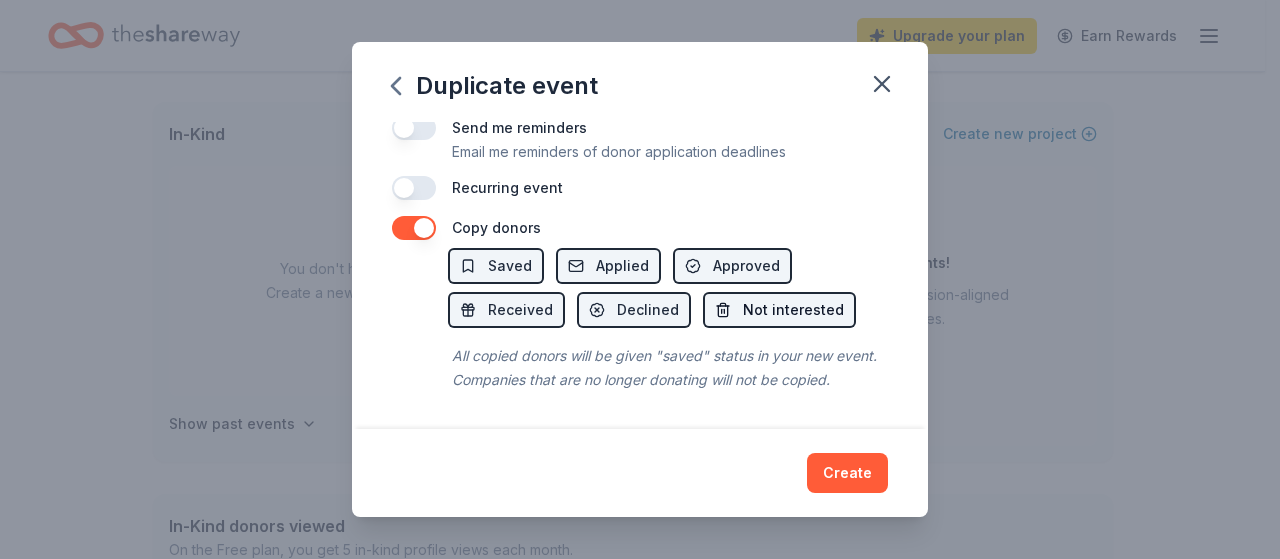 click on "Not interested" at bounding box center (793, 310) 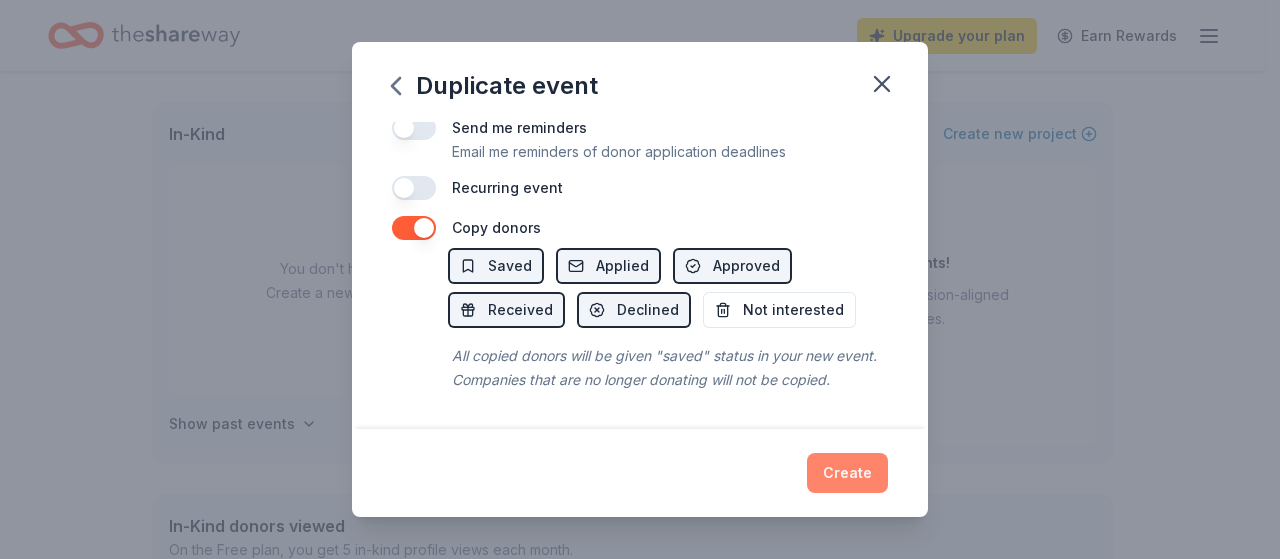 click on "Create" at bounding box center (847, 473) 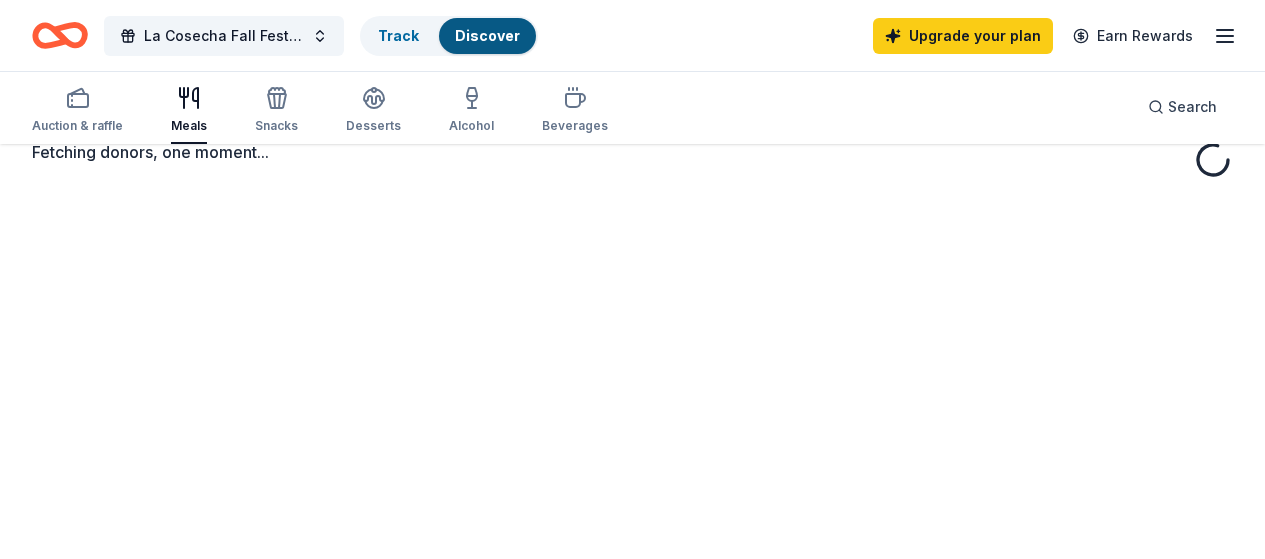 scroll, scrollTop: 0, scrollLeft: 0, axis: both 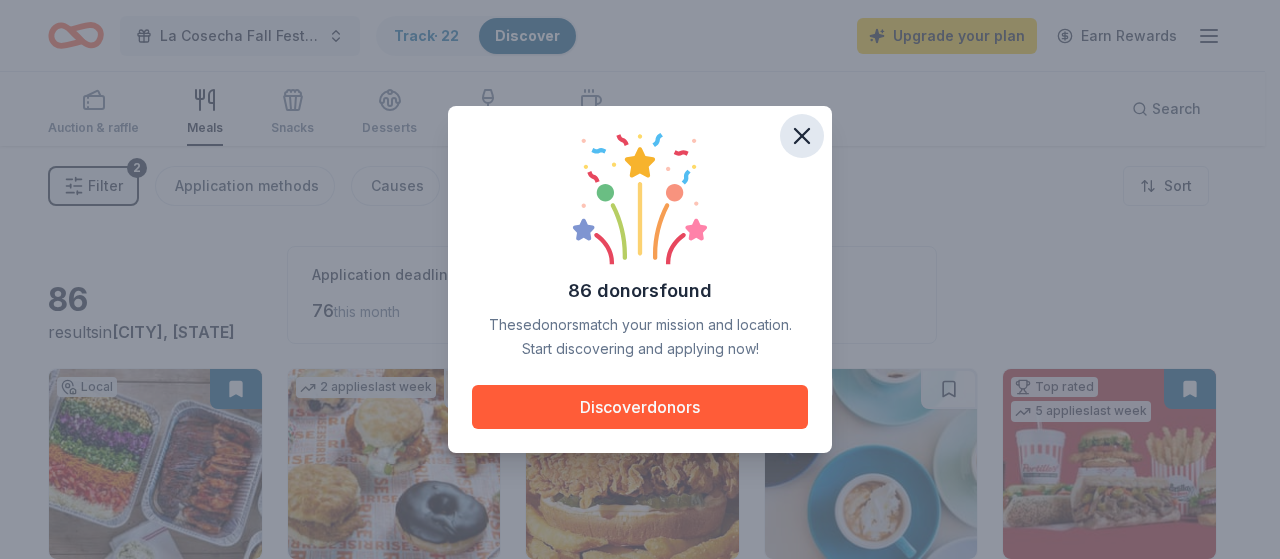 click 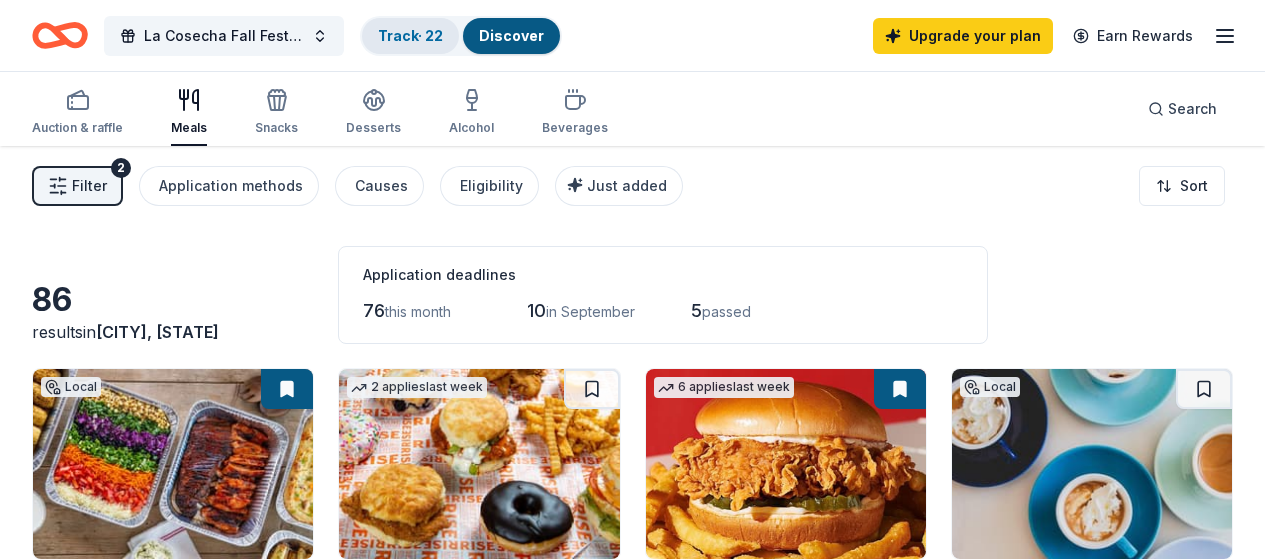 click on "Track  · 22" at bounding box center [410, 36] 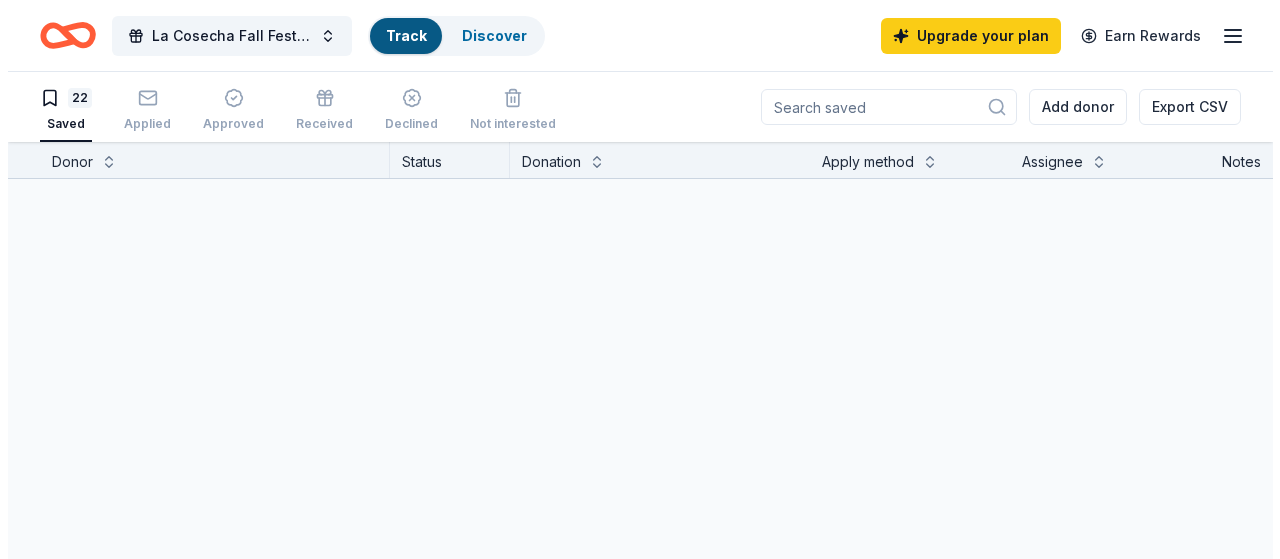 scroll, scrollTop: 1, scrollLeft: 0, axis: vertical 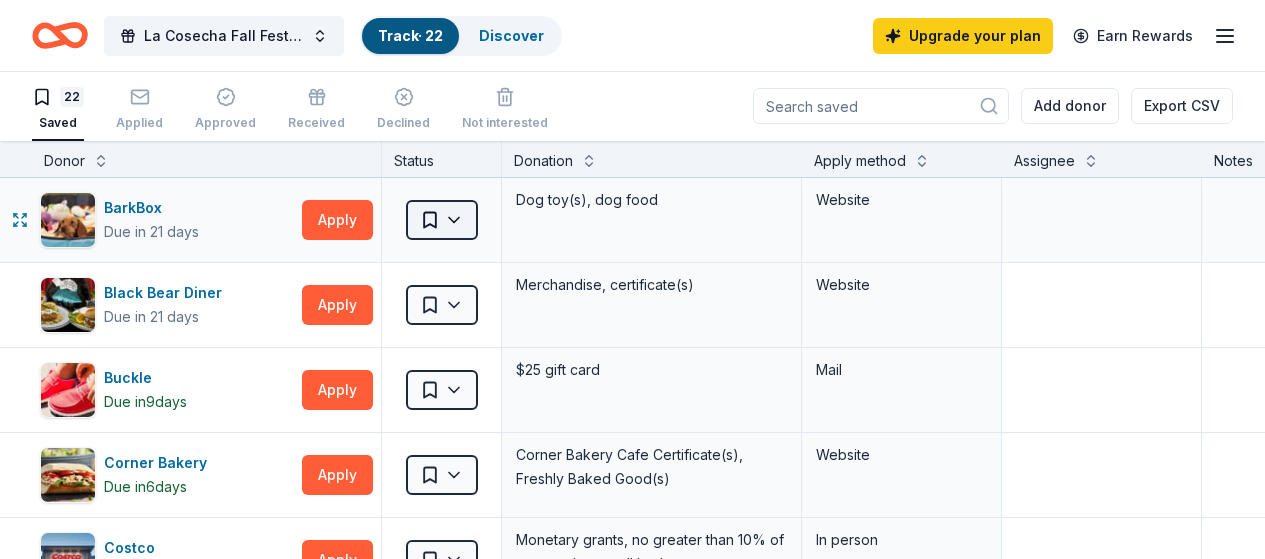 click on "La Cosecha Fall Festival Track  · 22 Discover Upgrade your plan Earn Rewards 22 Saved Applied Approved Received Declined Not interested Add donor Export CSV Donor Status Donation Apply method Assignee Notes BarkBox Due in 21 days Apply Saved Dog toy(s), dog food Website Black Bear Diner Due in 21 days Apply Saved Merchandise, certificate(s) Website Buckle Due in  9  days Apply Saved $25 gift card Mail Corner Bakery Due in  6  days Apply Saved Corner Bakery Cafe Certificate(s), Freshly Baked Good(s) Website Costco Due in  9  days Apply Saved Monetary grants, no greater than 10% of program's overall budget  In person Gelson's Due in  6  days Apply Saved Food, snacks, gift card(s) Website gorjana Due in 21 days Apply Saved 1 custom jewelry package Website GRAMMY Museum Due in  9  days Apply Saved Ticket(s) Email Hollywood Bowl Due in 21 days Apply Saved Ticket(s) Email KBP Foods Due in  9  days Apply Saved Gift card(s), free chicken sandwich card(s), discounted catering Website Due in  9  days Apply Saved Lucky" at bounding box center (632, 278) 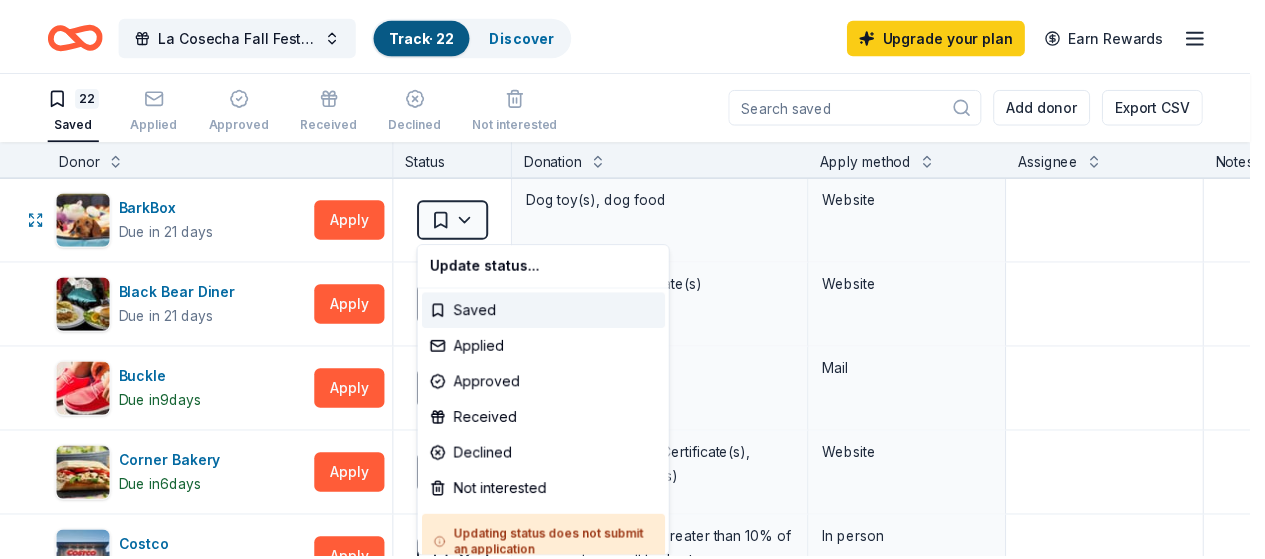 scroll, scrollTop: 0, scrollLeft: 0, axis: both 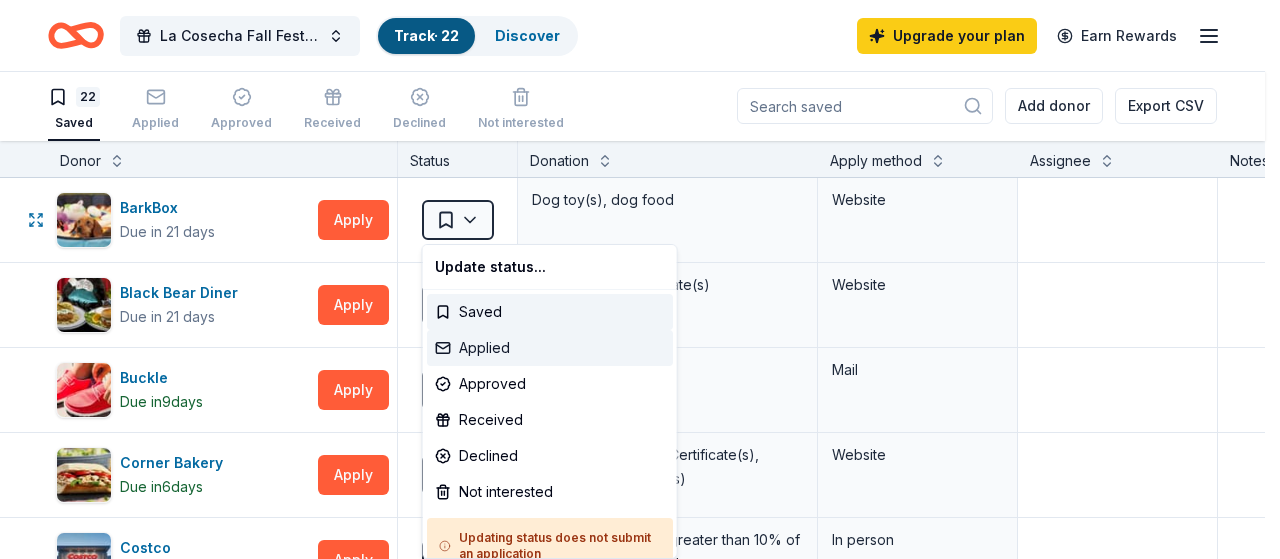 click on "Applied" at bounding box center [550, 348] 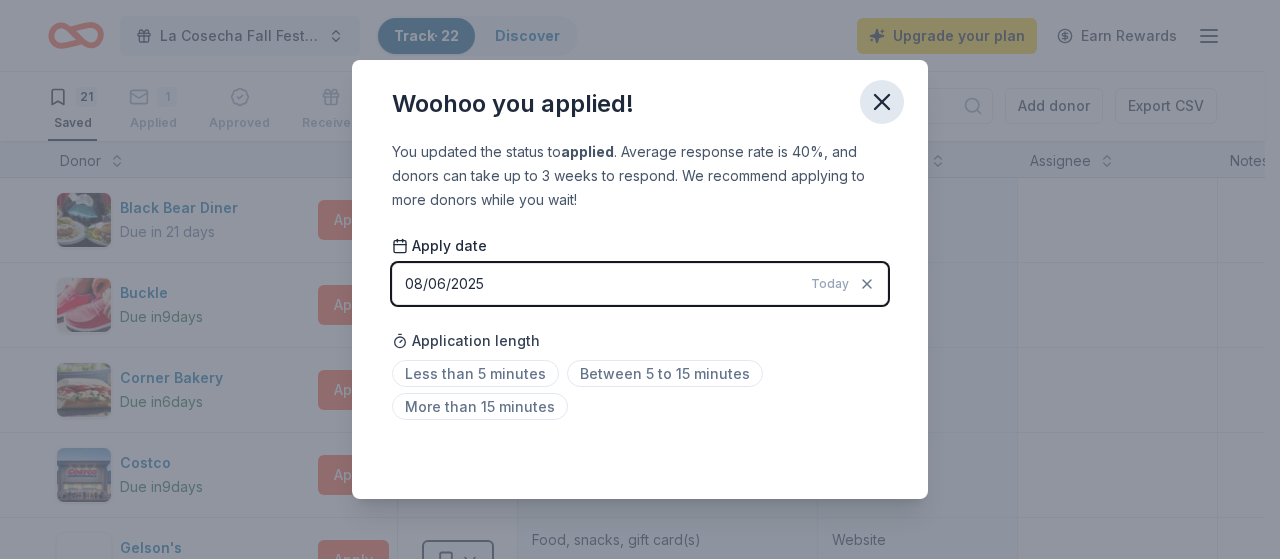 click 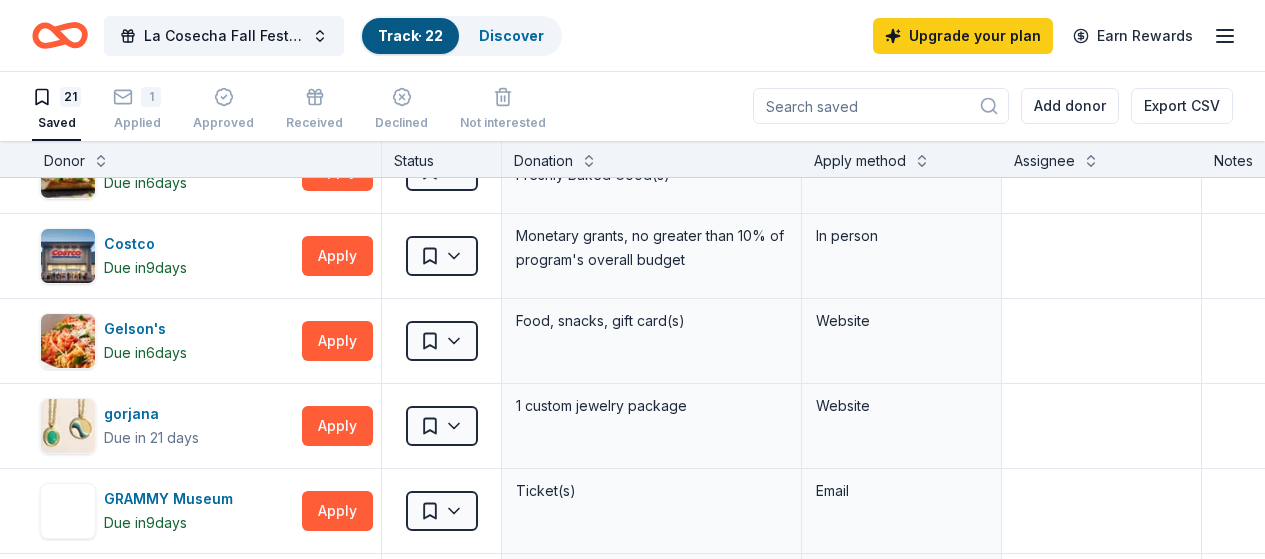 scroll, scrollTop: 0, scrollLeft: 0, axis: both 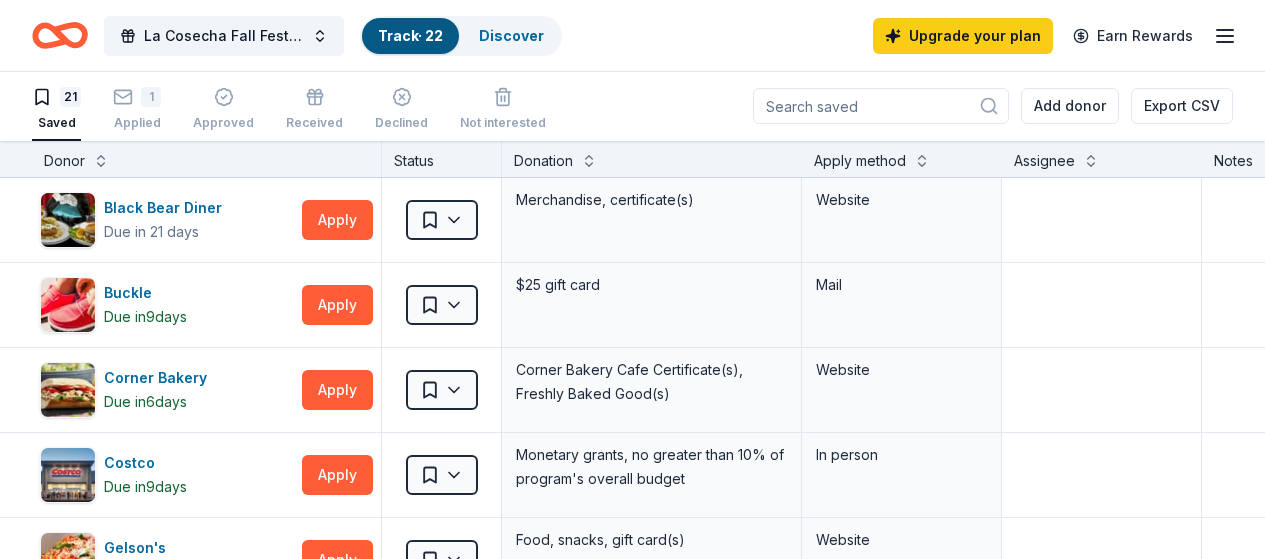 click 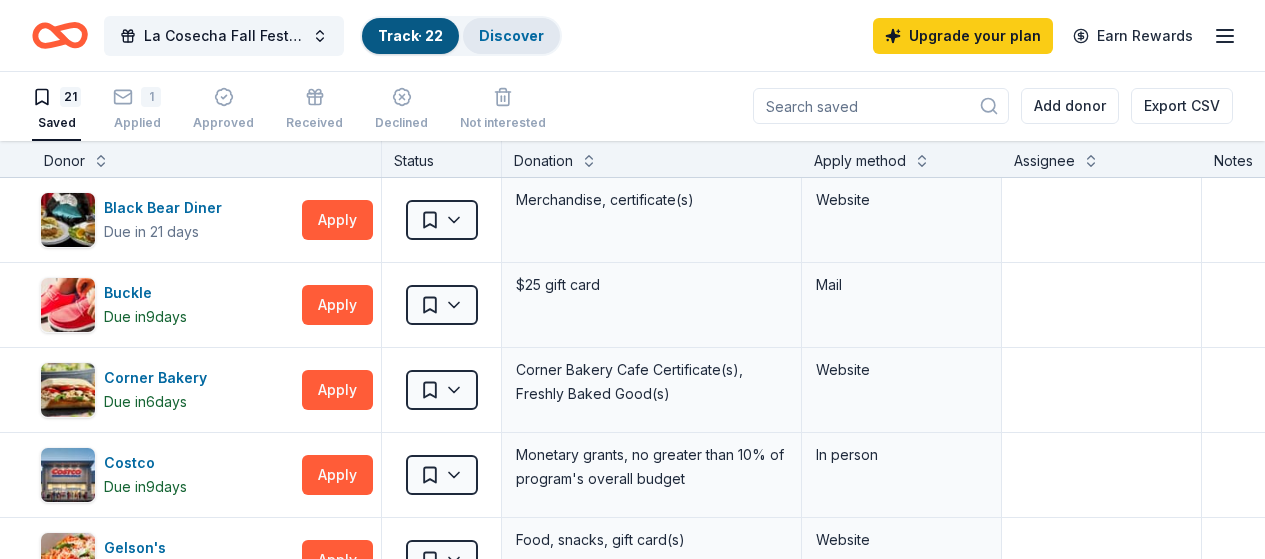 click on "Discover" at bounding box center (511, 36) 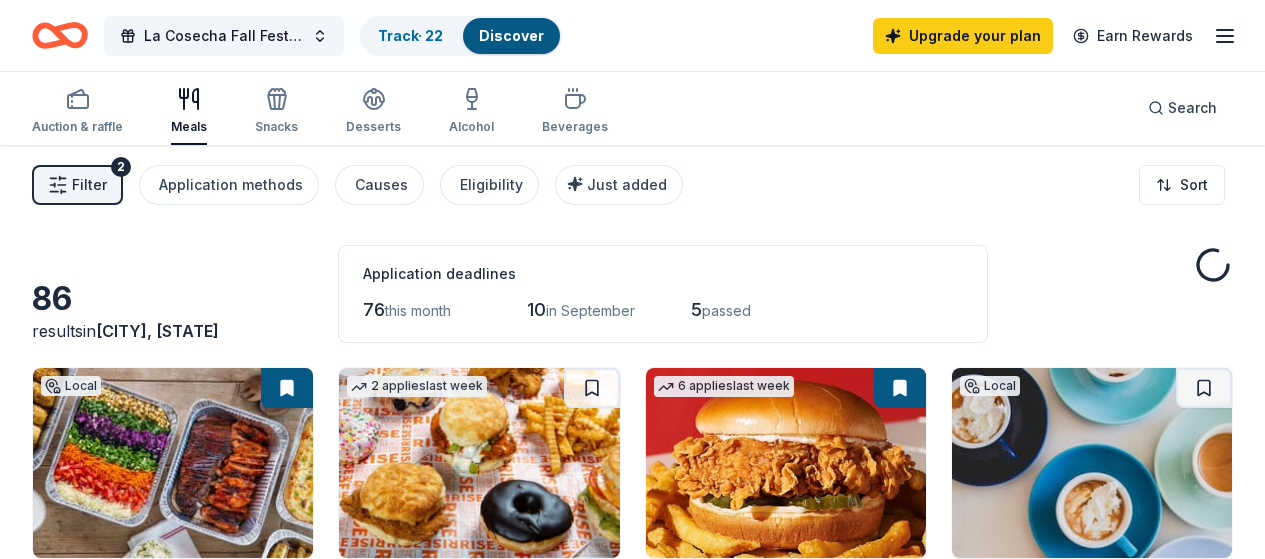 scroll, scrollTop: 0, scrollLeft: 0, axis: both 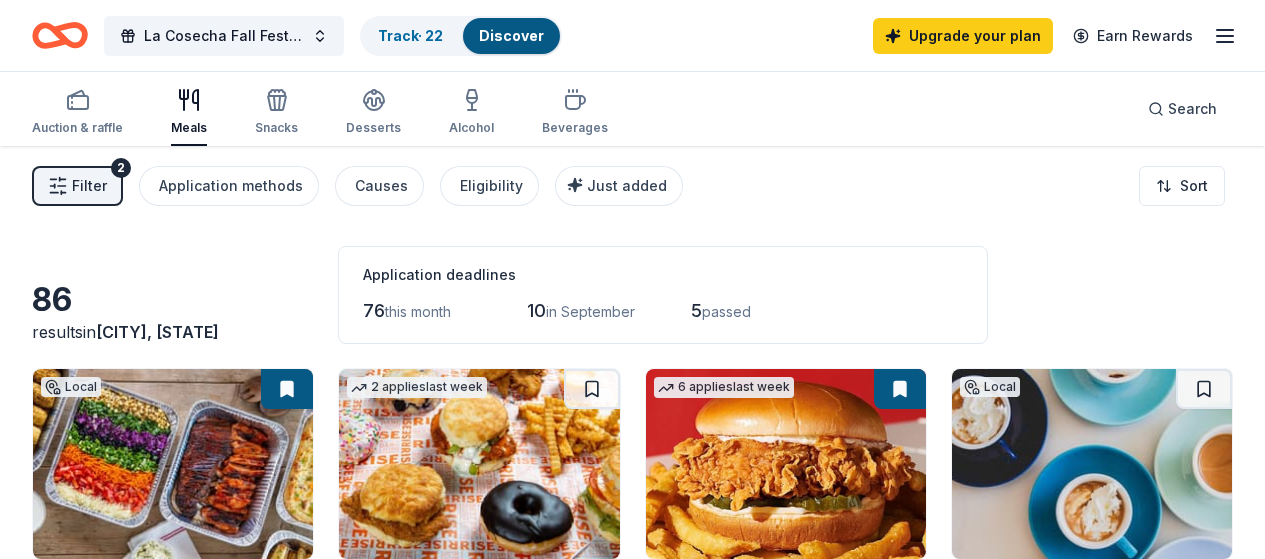 click on "Filter" at bounding box center [89, 186] 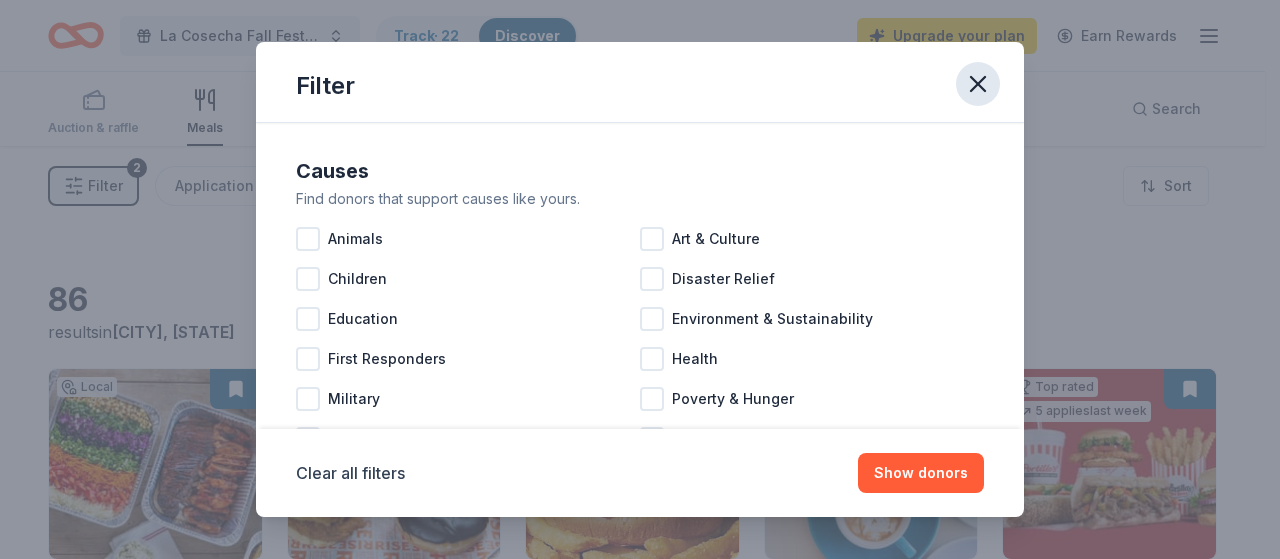click 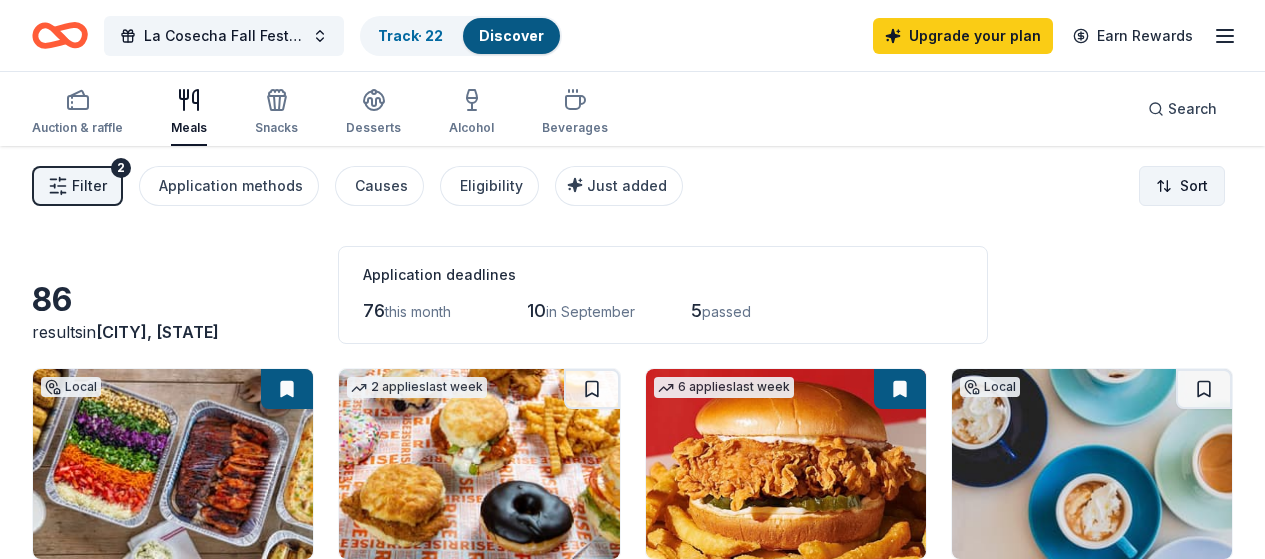 click on "La Cosecha Fall Festival Track  · 22 Discover Upgrade your plan Earn Rewards Auction & raffle Meals Snacks Desserts Alcohol Beverages Search Filter 2 Application methods Causes Eligibility Just added Sort 86 results  in  [CITY], [STATE] Application deadlines 76  this month 10  in September 5  passed Local 21 days left Online app • Quick STONEFIRE Grill 5.0 Food, gift card(s) 2   applies  last week 21 days left Online app • Quick Rise Southern Biscuits & Righteous Chicken New Food, merchandise 6   applies  last week 9  days left Online app • Quick KBP Foods 4.2 Gift card(s), free chicken sandwich card(s), discounted catering Local 21 days left Online app Simones Coffee New Food, beverages, gift card(s) Top rated 5   applies  last week 37 days left Online app Portillo's 5.0 Food, gift card(s) 8   applies  last week 21 days left Online app • Quick Freddy's Frozen Custard & Steakburgers 4.6 Gift basket(s), gift card(s), food Local 23 days left Online app Olio E Limone New Food, gift card(s) 4   applies •" at bounding box center (632, 279) 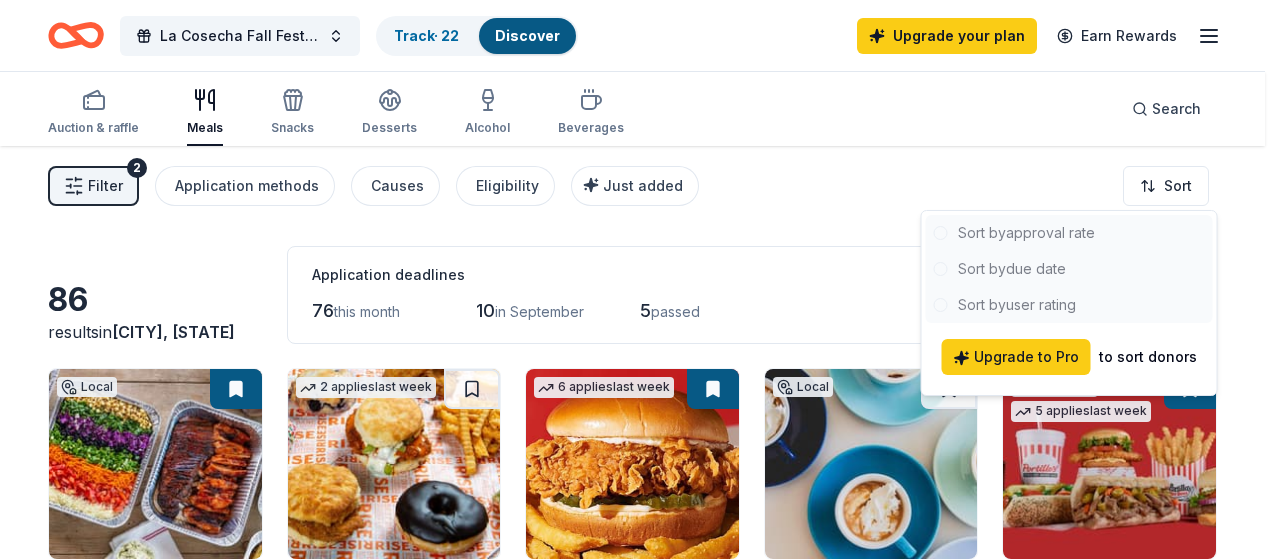click at bounding box center [1069, 269] 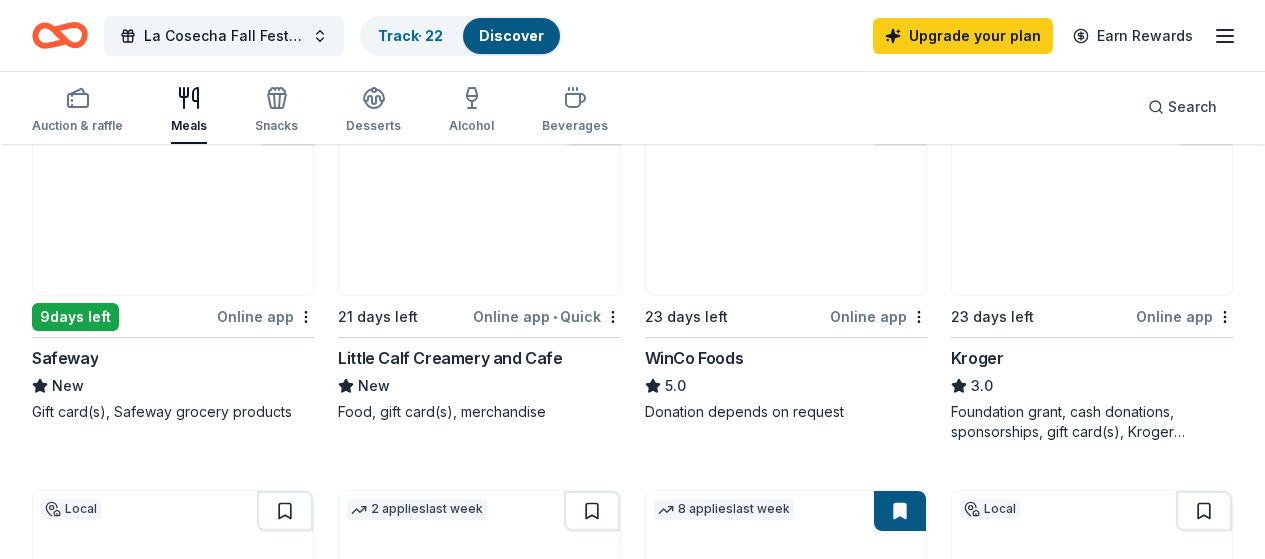 scroll, scrollTop: 998, scrollLeft: 0, axis: vertical 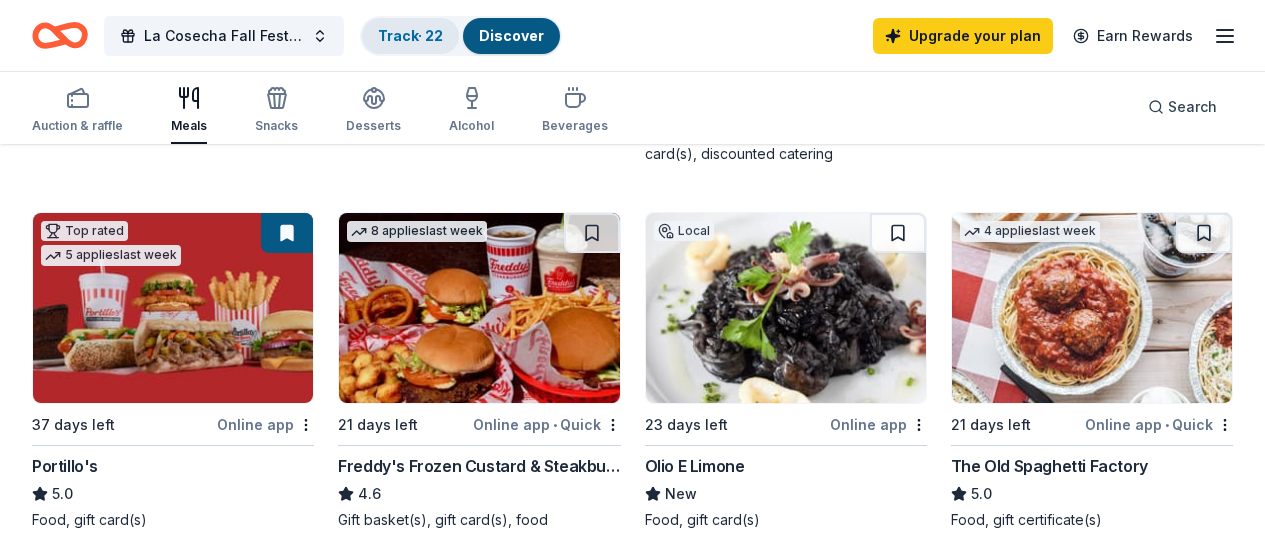 click on "Track  · 22" at bounding box center [410, 35] 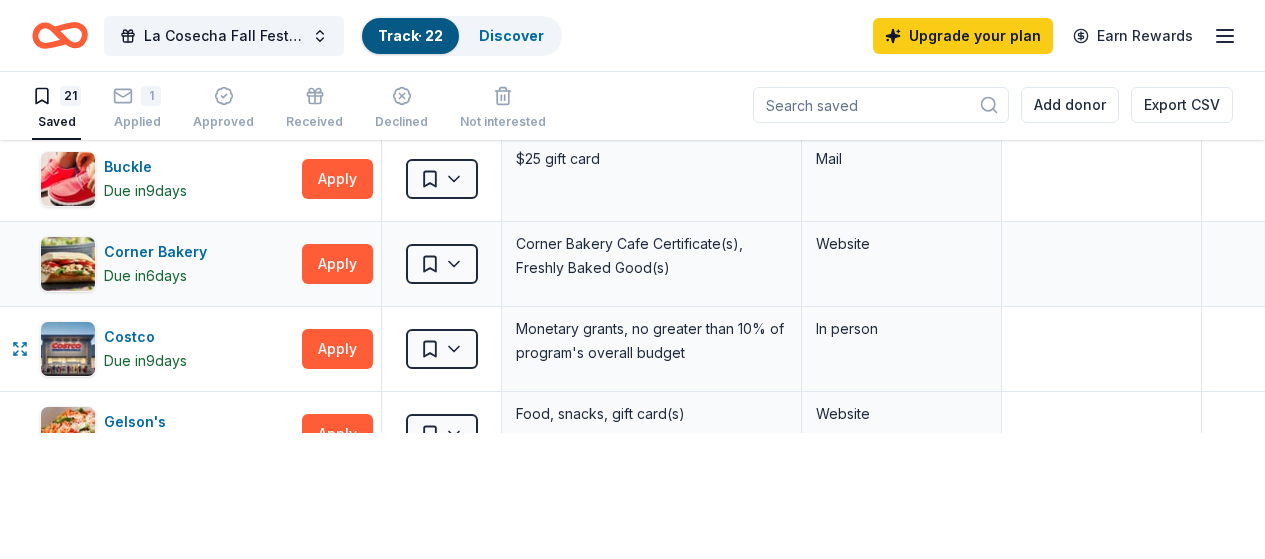 scroll, scrollTop: 1, scrollLeft: 0, axis: vertical 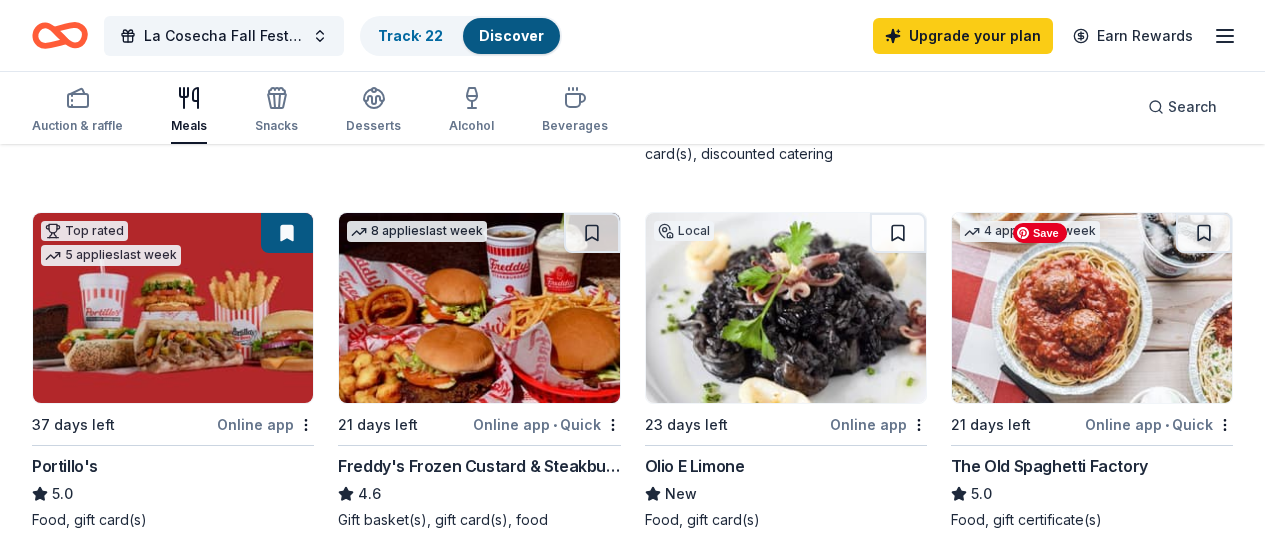 click at bounding box center (479, 674) 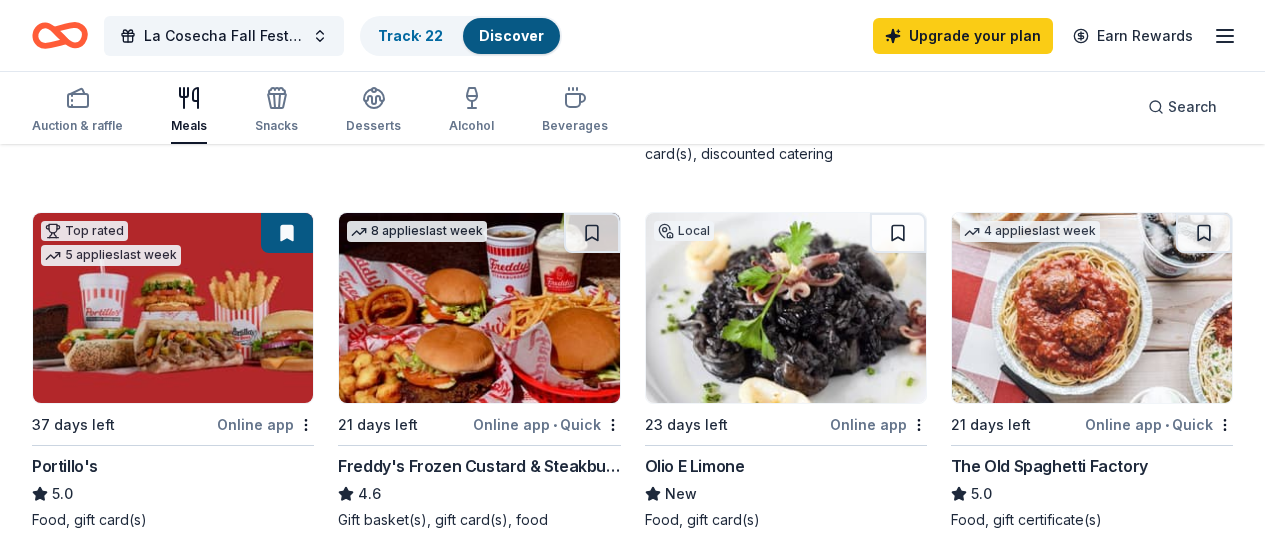 click at bounding box center [592, 599] 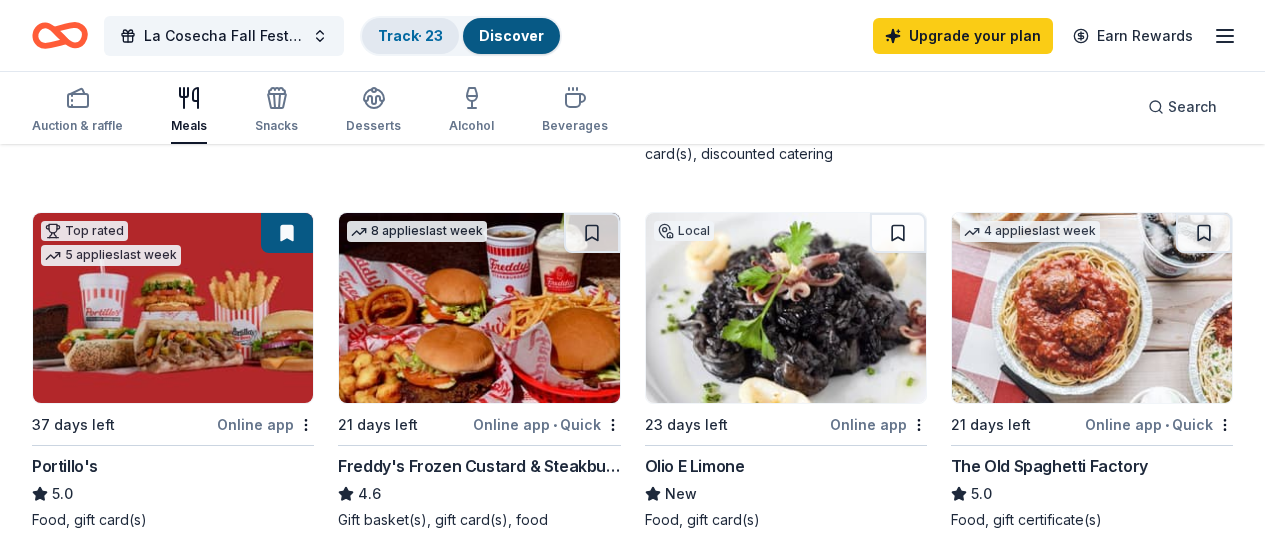 click on "Track  · 23" at bounding box center (410, 35) 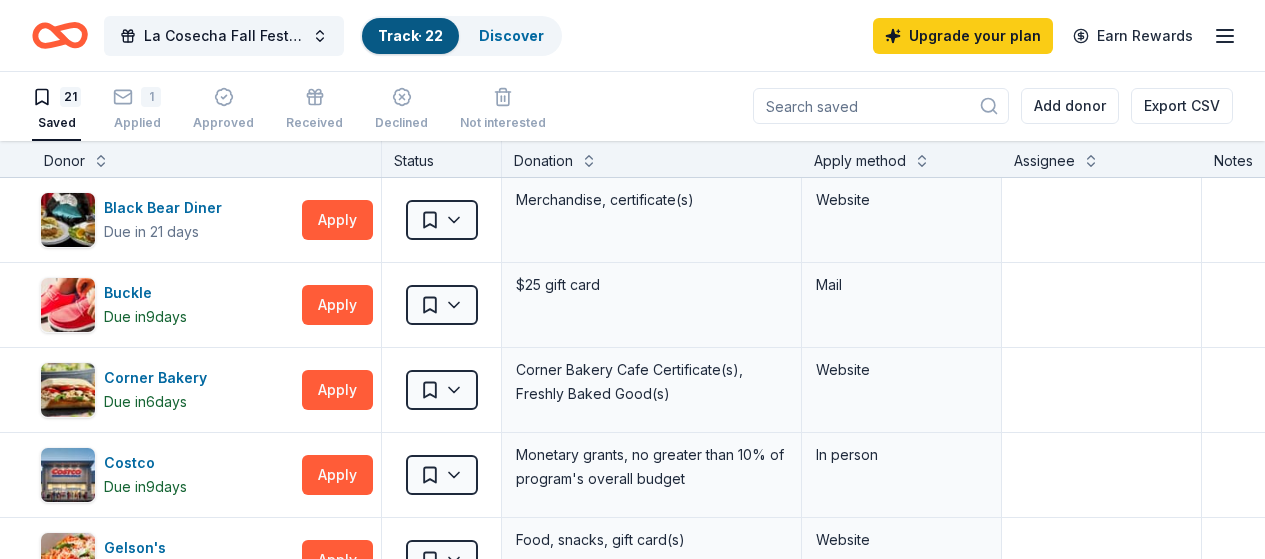 scroll, scrollTop: 1, scrollLeft: 0, axis: vertical 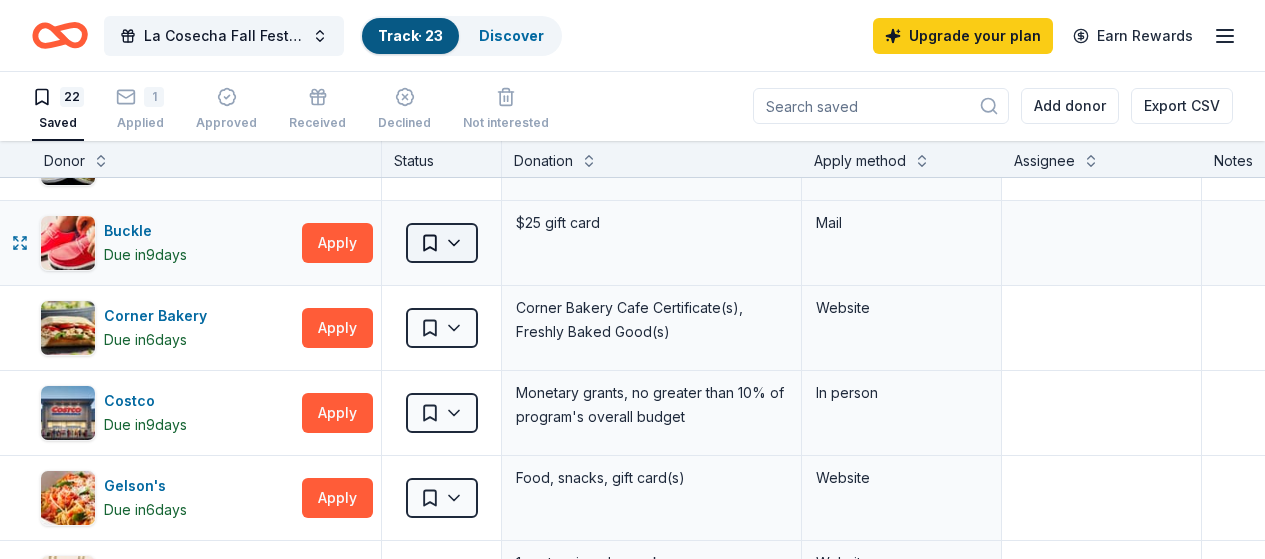 click on "La Cosecha Fall Festival Track  · 23 Discover Upgrade your plan Earn Rewards 22 Saved 1 Applied Approved Received Declined Not interested Add donor Export CSV Donor Status Donation Apply method Assignee Notes Black Bear Diner Due in 21 days Apply Saved Merchandise, certificate(s) Website Buckle Due in  9  days Apply Saved $25 gift card Mail Corner Bakery Due in  6  days Apply Saved Corner Bakery Cafe Certificate(s), Freshly Baked Good(s) Website Costco Due in  9  days Apply Saved Monetary grants, no greater than 10% of program's overall budget  In person Gelson's Due in  6  days Apply Saved Food, snacks, gift card(s) Website gorjana Due in 21 days Apply Saved 1 custom jewelry package Website GRAMMY Museum Due in  9  days Apply Saved Ticket(s) Email Hollywood Bowl Due in 21 days Apply Saved Ticket(s) Email KBP Foods Due in  9  days Apply Saved Gift card(s), free chicken sandwich card(s), discounted catering Website Little Calf Creamery and Cafe Due in 21 days Apply Saved Food, gift card(s), merchandise 9 9" at bounding box center [632, 278] 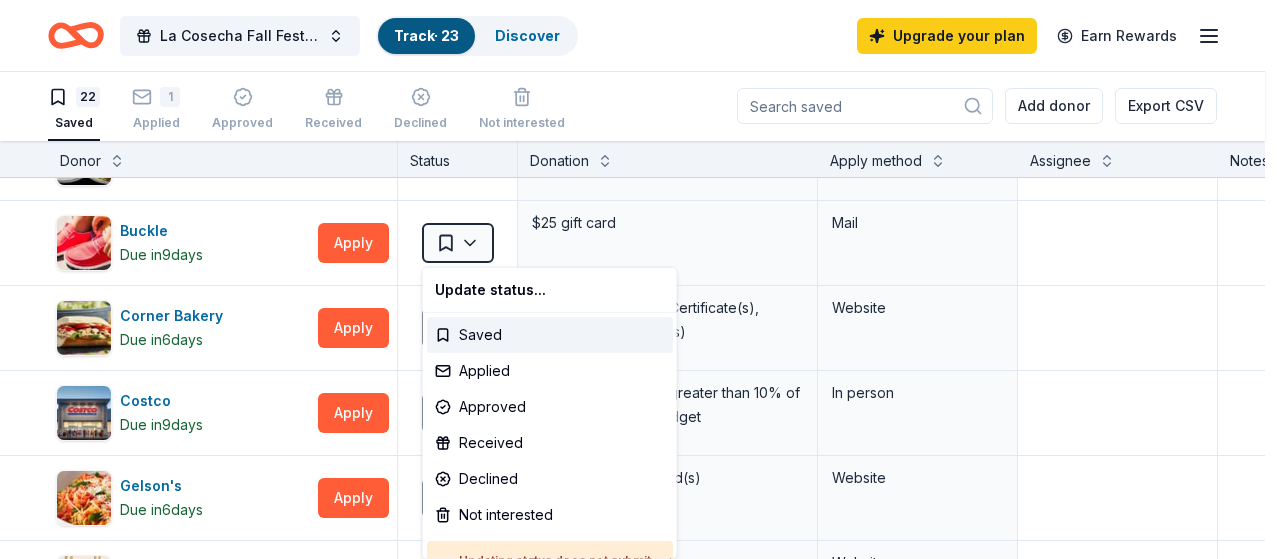 click on "La Cosecha Fall Festival Track  · 23 Discover Upgrade your plan Earn Rewards 22 Saved 1 Applied Approved Received Declined Not interested Add donor Export CSV Donor Status Donation Apply method Assignee Notes Black Bear Diner Due in 21 days Apply Saved Merchandise, certificate(s) Website Buckle Due in  9  days Apply Saved $25 gift card Mail Corner Bakery Due in  6  days Apply Saved Corner Bakery Cafe Certificate(s), Freshly Baked Good(s) Website Costco Due in  9  days Apply Saved Monetary grants, no greater than 10% of program's overall budget  In person Gelson's Due in  6  days Apply Saved Food, snacks, gift card(s) Website gorjana Due in 21 days Apply Saved 1 custom jewelry package Website GRAMMY Museum Due in  9  days Apply Saved Ticket(s) Email Hollywood Bowl Due in 21 days Apply Saved Ticket(s) Email KBP Foods Due in  9  days Apply Saved Gift card(s), free chicken sandwich card(s), discounted catering Website Little Calf Creamery and Cafe Due in 21 days Apply Saved Food, gift card(s), merchandise 9 9" at bounding box center (640, 278) 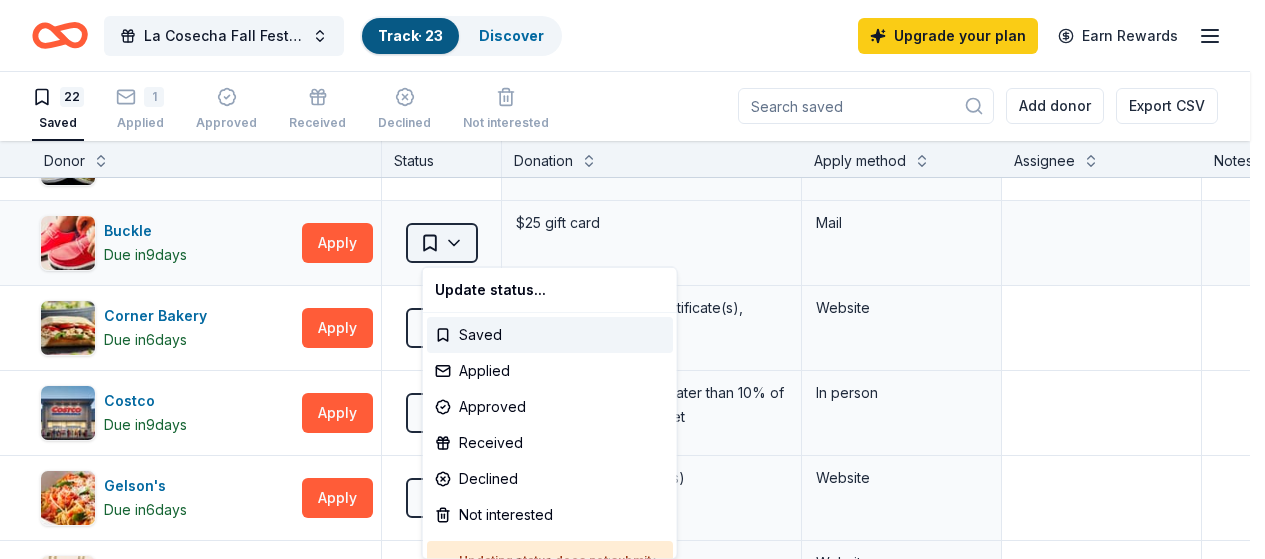 click on "La Cosecha Fall Festival Track  · 23 Discover Upgrade your plan Earn Rewards 22 Saved 1 Applied Approved Received Declined Not interested Add donor Export CSV Donor Status Donation Apply method Assignee Notes Black Bear Diner Due in 21 days Apply Saved Merchandise, certificate(s) Website Buckle Due in  9  days Apply Saved $25 gift card Mail Corner Bakery Due in  6  days Apply Saved Corner Bakery Cafe Certificate(s), Freshly Baked Good(s) Website Costco Due in  9  days Apply Saved Monetary grants, no greater than 10% of program's overall budget  In person Gelson's Due in  6  days Apply Saved Food, snacks, gift card(s) Website gorjana Due in 21 days Apply Saved 1 custom jewelry package Website GRAMMY Museum Due in  9  days Apply Saved Ticket(s) Email Hollywood Bowl Due in 21 days Apply Saved Ticket(s) Email KBP Foods Due in  9  days Apply Saved Gift card(s), free chicken sandwich card(s), discounted catering Website Little Calf Creamery and Cafe Due in 21 days Apply Saved Food, gift card(s), merchandise 9 9" at bounding box center [632, 278] 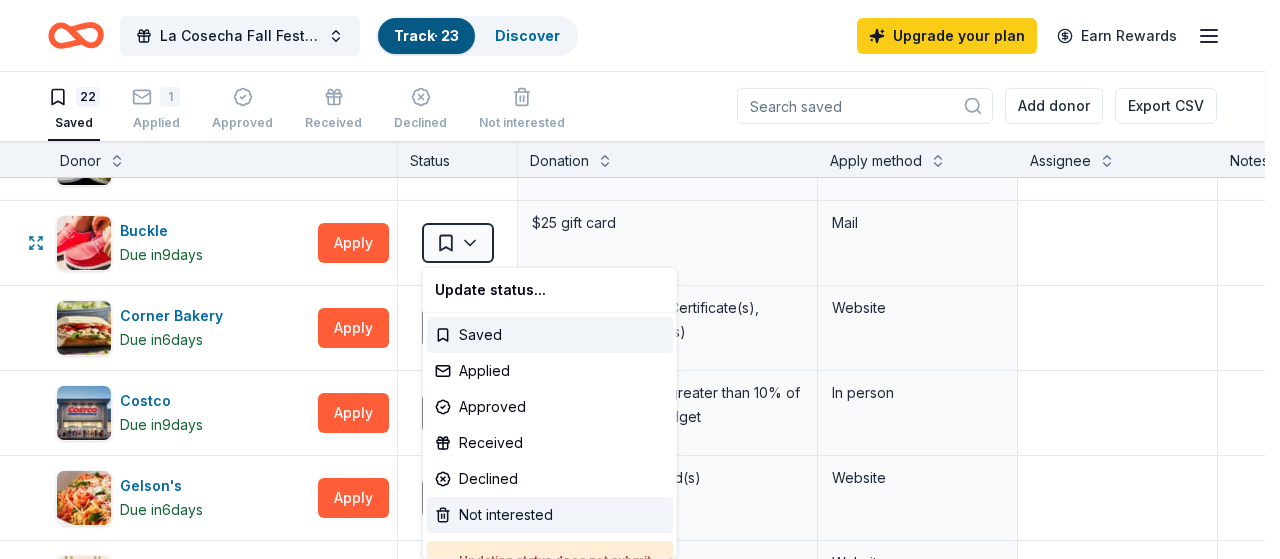 click on "Not interested" at bounding box center (550, 515) 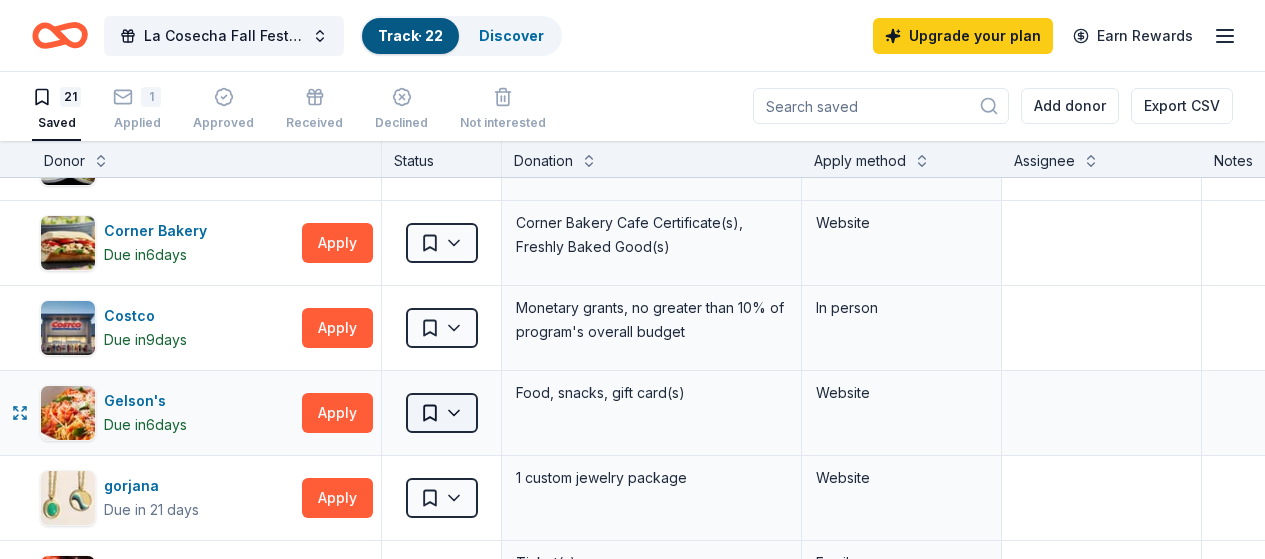 click on "La Cosecha Fall Festival Track  · 22 Discover Upgrade your plan Earn Rewards 21 Saved 1 Applied Approved Received Declined Not interested Add donor Export CSV Donor Status Donation Apply method Assignee Notes Black Bear Diner Due in 21 days Apply Saved Merchandise, certificate(s) Website Corner Bakery Due in  6  days Apply Saved Corner Bakery Cafe Certificate(s), Freshly Baked Good(s) Website Costco Due in  9  days Apply Saved Monetary grants, no greater than 10% of program's overall budget  In person Gelson's Due in  6  days Apply Saved Food, snacks, gift card(s) Website gorjana Due in 21 days Apply Saved 1 custom jewelry package Website GRAMMY Museum Due in  9  days Apply Saved Ticket(s) Email Hollywood Bowl Due in 21 days Apply Saved Ticket(s) Email KBP Foods Due in  9  days Apply Saved Gift card(s), free chicken sandwich card(s), discounted catering Website Little Calf Creamery and Cafe Due in 21 days Apply Saved Food, gift card(s), merchandise Website Los Angeles Angels (In-Kind Donation) Due in  9 9" at bounding box center (632, 278) 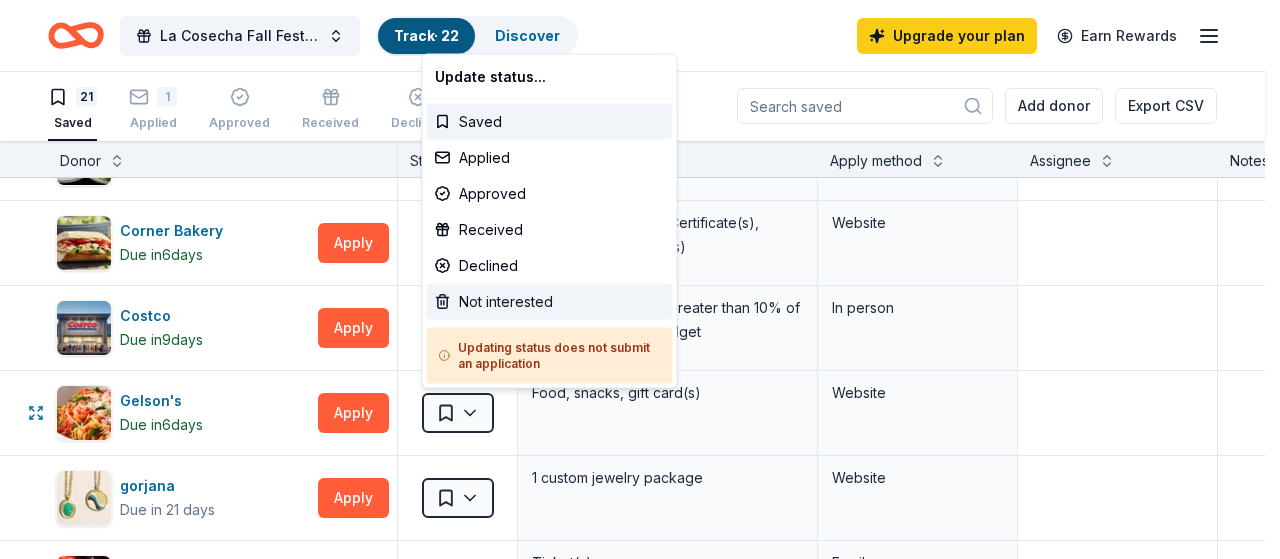 click on "Not interested" at bounding box center (550, 302) 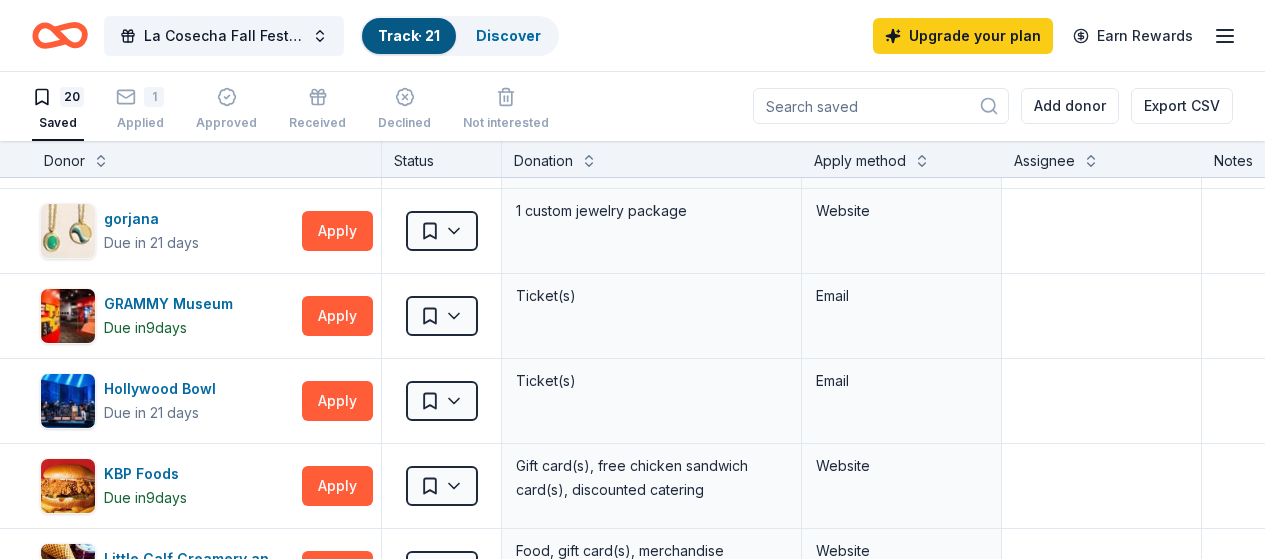 scroll, scrollTop: 253, scrollLeft: 0, axis: vertical 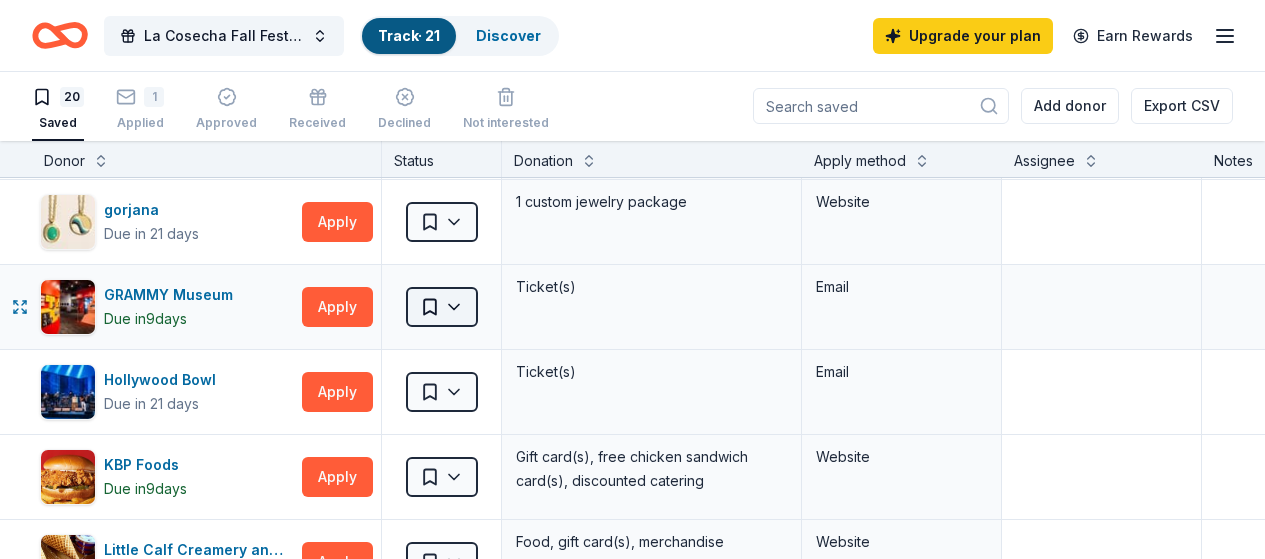 click on "La Cosecha Fall Festival Track  · 21 Discover Upgrade your plan Earn Rewards 20 Saved 1 Applied Approved Received Declined Not interested Add donor Export CSV Donor Status Donation Apply method Assignee Notes Black Bear Diner Due in 21 days Apply Saved Merchandise, certificate(s) Website Corner Bakery Due in  6  days Apply Saved Corner Bakery Cafe Certificate(s), Freshly Baked Good(s) Website Costco Due in  9  days Apply Saved Monetary grants, no greater than 10% of program's overall budget  In person gorjana Due in 21 days Apply Saved 1 custom jewelry package Website GRAMMY Museum Due in  9  days Apply Saved Ticket(s) Email Hollywood Bowl Due in 21 days Apply Saved Ticket(s) Email KBP Foods Due in  9  days Apply Saved Gift card(s), free chicken sandwich card(s), discounted catering Website Little Calf Creamery and Cafe Due in 21 days Apply Saved Food, gift card(s), merchandise Website Los Angeles Angels (In-Kind Donation) Due in  9  days Apply Saved Autographed items Website Lucky Due in  9  days Apply" at bounding box center (632, 278) 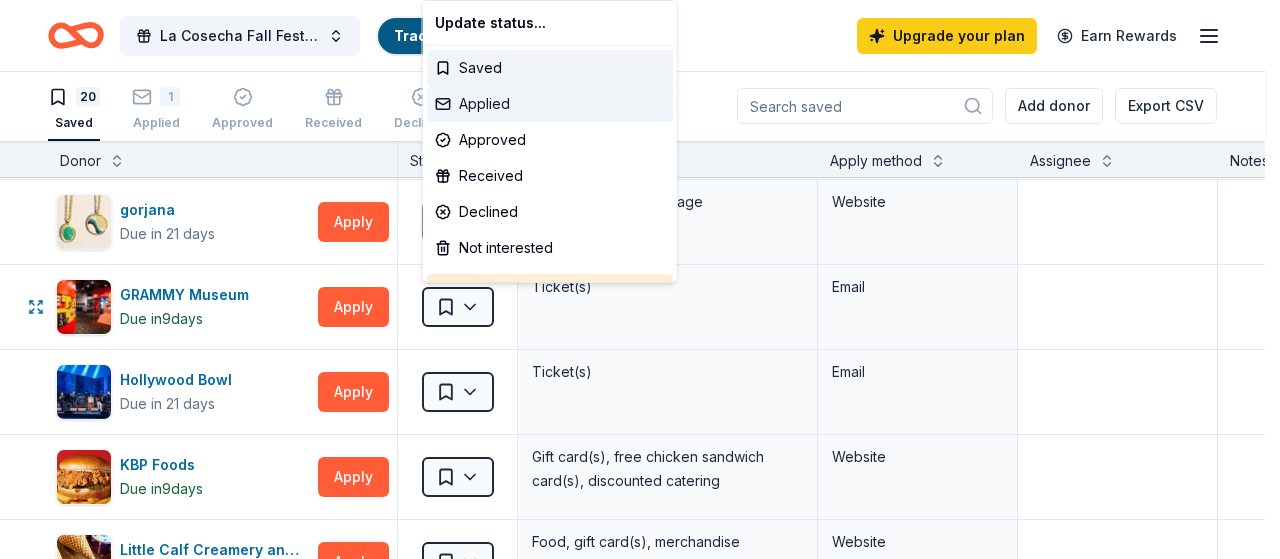 click on "Applied" at bounding box center [550, 104] 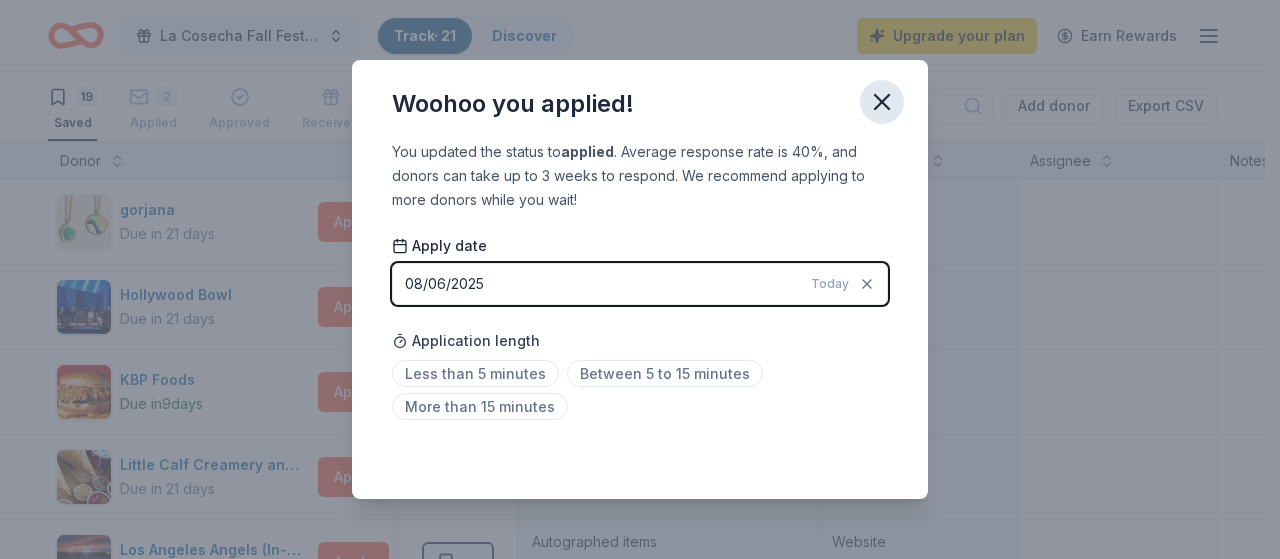 click 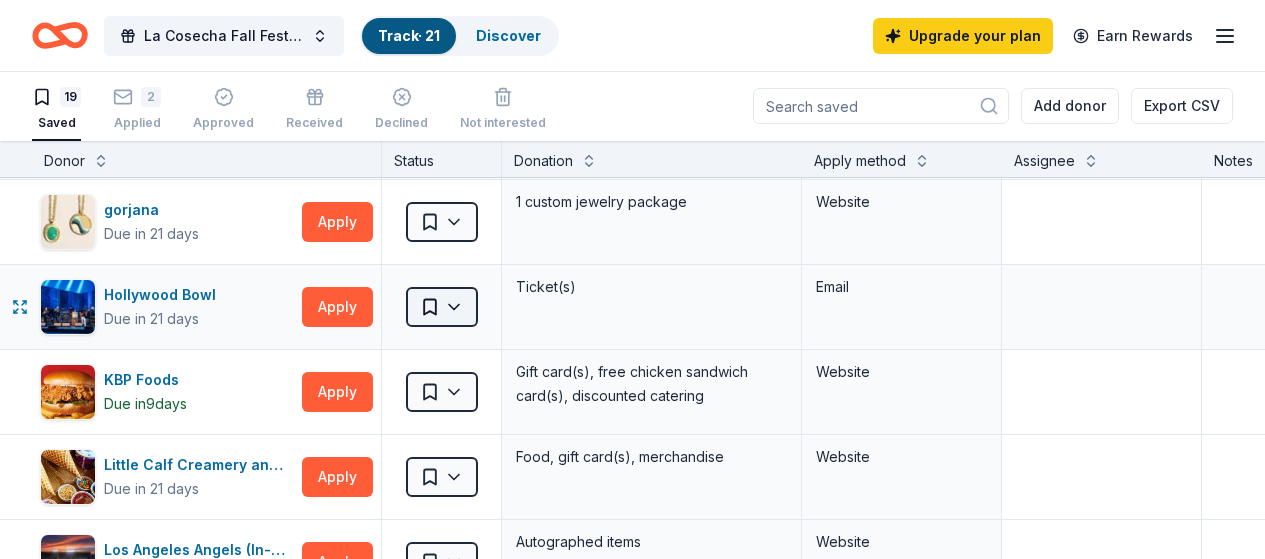 click on "La Cosecha Fall Festival Track  · 21 Discover Upgrade your plan Earn Rewards 19 Saved 2 Applied Approved Received Declined Not interested Add donor Export CSV Donor Status Donation Apply method Assignee Notes Black Bear Diner Due in 21 days Apply Saved Merchandise, certificate(s) Website Corner Bakery Due in  6  days Apply Saved Corner Bakery Cafe Certificate(s), Freshly Baked Good(s) Website Costco Due in  9  days Apply Saved Monetary grants, no greater than 10% of program's overall budget  In person gorjana Due in 21 days Apply Saved 1 custom jewelry package Website Hollywood Bowl Due in 21 days Apply Saved Ticket(s) Email KBP Foods Due in  9  days Apply Saved Gift card(s), free chicken sandwich card(s), discounted catering Website Little Calf Creamery and Cafe Due in 21 days Apply Saved Food, gift card(s), merchandise Website Los Angeles Angels (In-Kind Donation) Due in  9  days Apply Saved Autographed items Website Lucky Due in  9  days Apply Saved Grocery products, gift card(s) Email In person Apply" at bounding box center [632, 278] 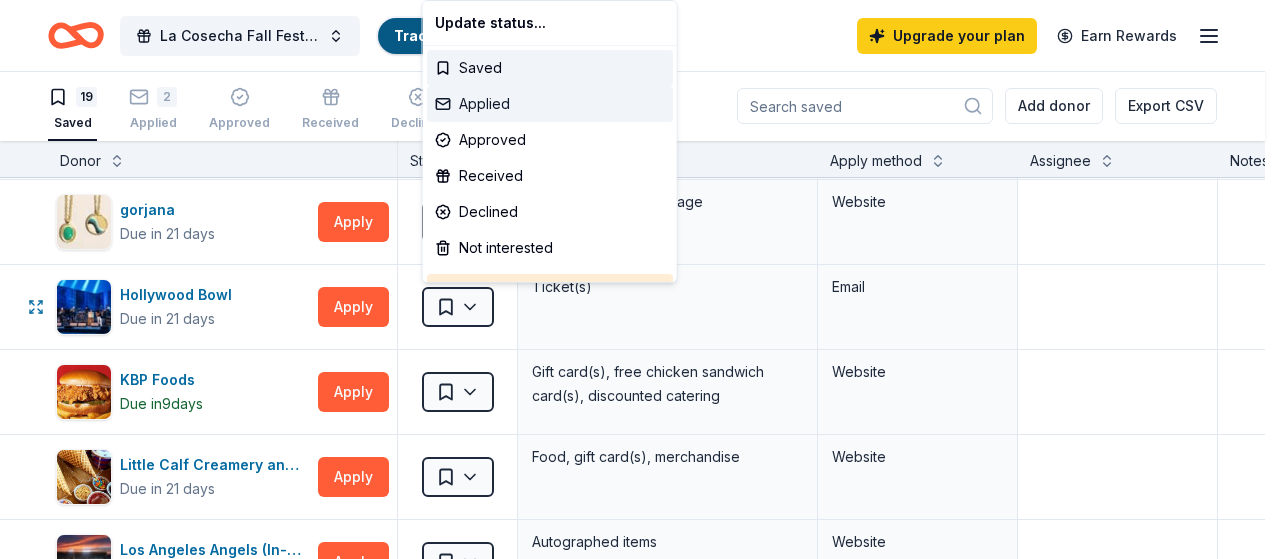 click on "Applied" at bounding box center [550, 104] 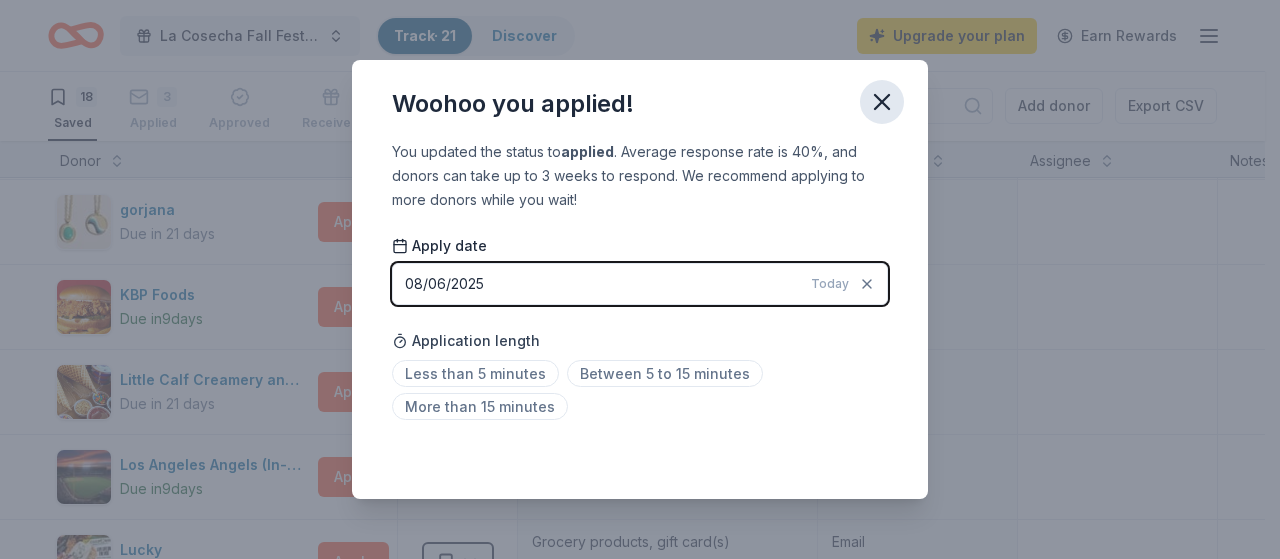 click 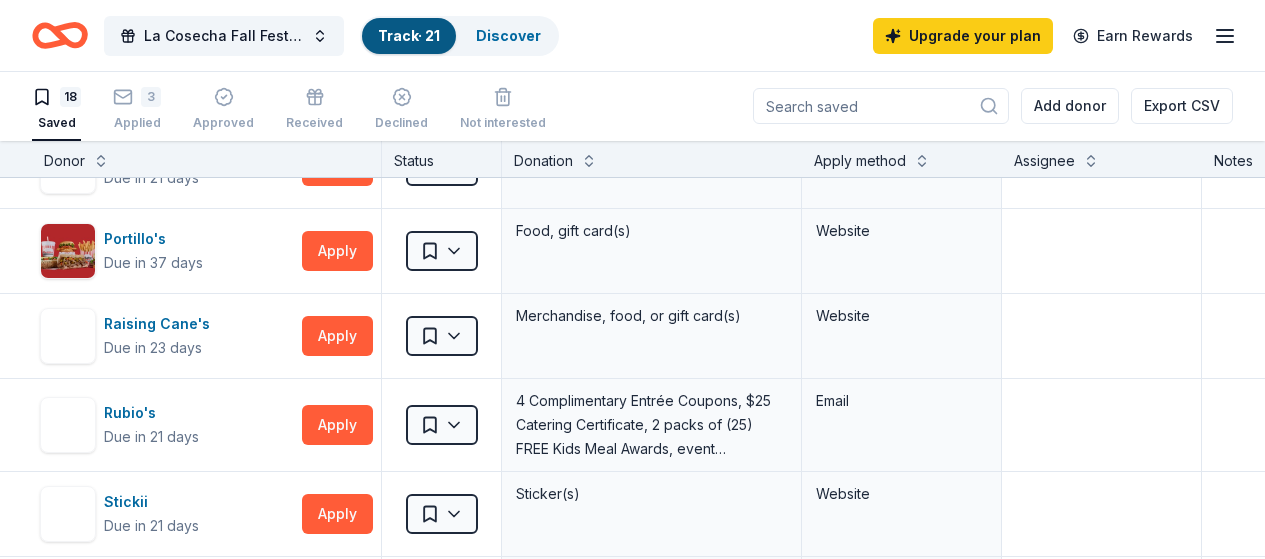 scroll, scrollTop: 737, scrollLeft: 0, axis: vertical 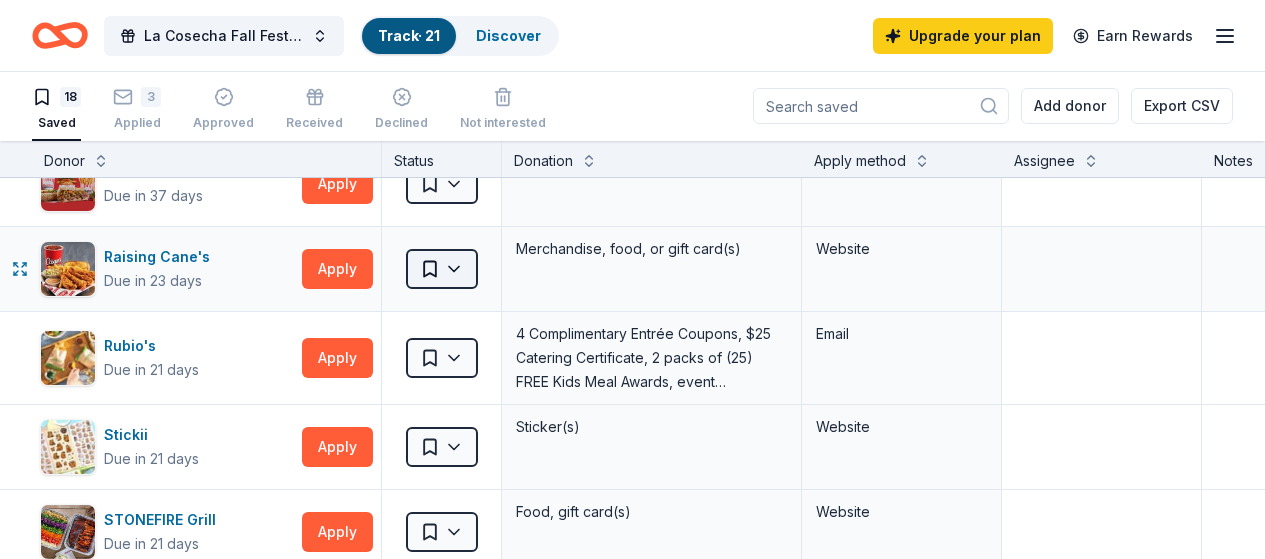 click on "La Cosecha Fall Festival Track  · 21 Discover Upgrade your plan Earn Rewards 18 Saved 3 Applied Approved Received Declined Not interested Add donor Export CSV Donor Status Donation Apply method Assignee Notes Black Bear Diner Due in 21 days Apply Saved Merchandise, certificate(s) Website Corner Bakery Due in  6  days Apply Saved Corner Bakery Cafe Certificate(s), Freshly Baked Good(s) Website Costco Due in  9  days Apply Saved Monetary grants, no greater than 10% of program's overall budget  In person gorjana Due in 21 days Apply Saved 1 custom jewelry package Website KBP Foods Due in  9  days Apply Saved Gift card(s), free chicken sandwich card(s), discounted catering Website Little Calf Creamery and Cafe Due in 21 days Apply Saved Food, gift card(s), merchandise Website Los Angeles Angels (In-Kind Donation) Due in  9  days Apply Saved Autographed items Website Lucky Due in  9  days Apply Saved Grocery products, gift card(s) Email In person Menchie's Frozen Yogurt Due in 21 days Apply Saved Phone In person" at bounding box center (632, 278) 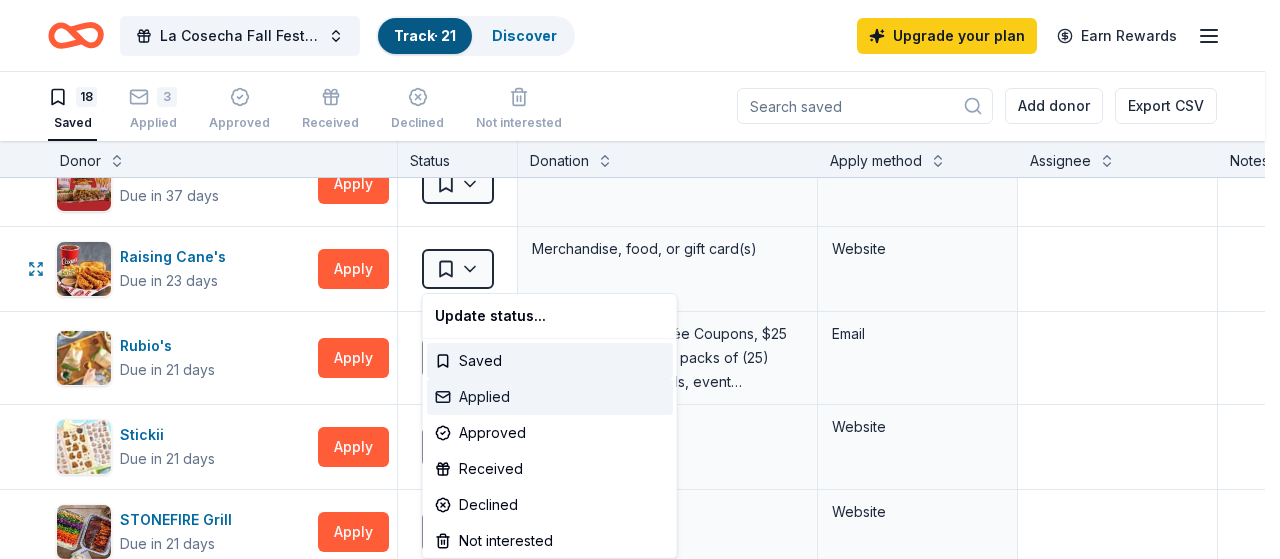 click on "Applied" at bounding box center [550, 397] 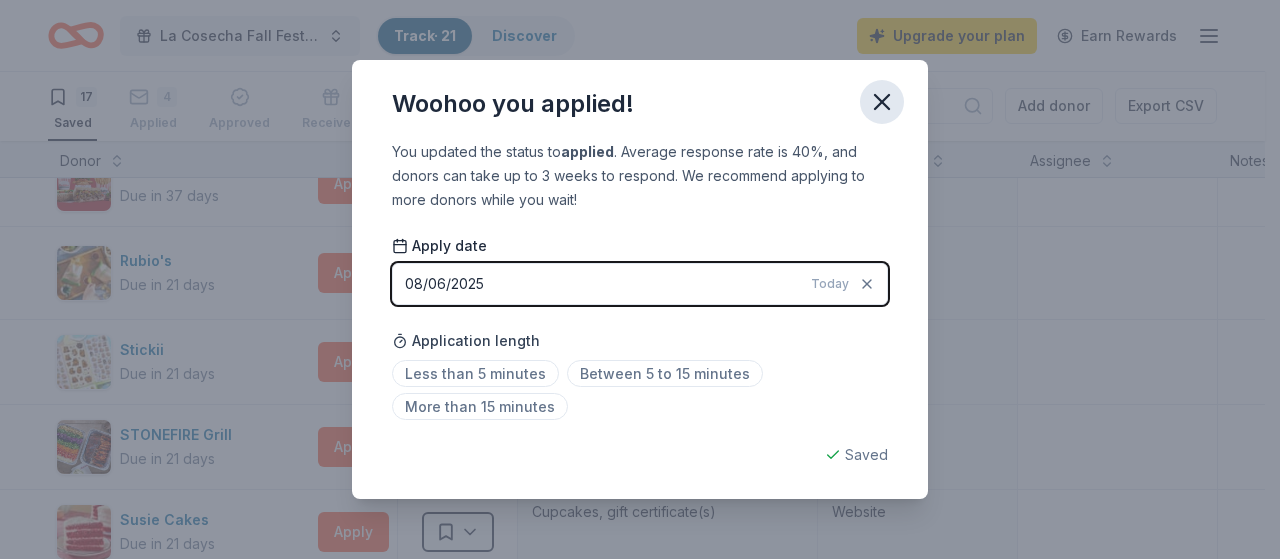 click 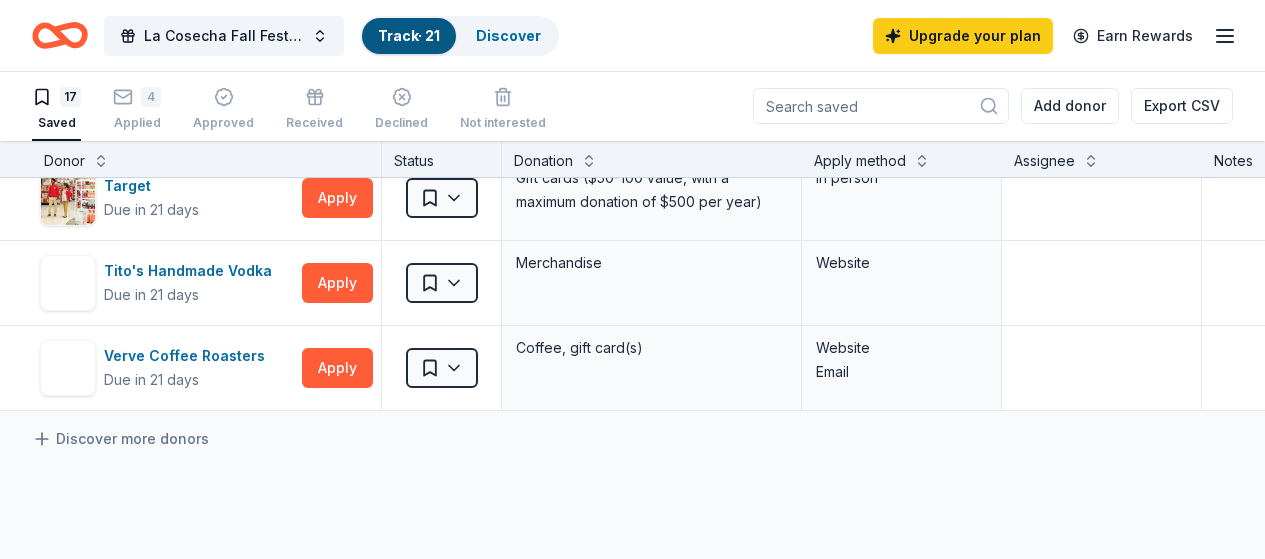 scroll, scrollTop: 1228, scrollLeft: 0, axis: vertical 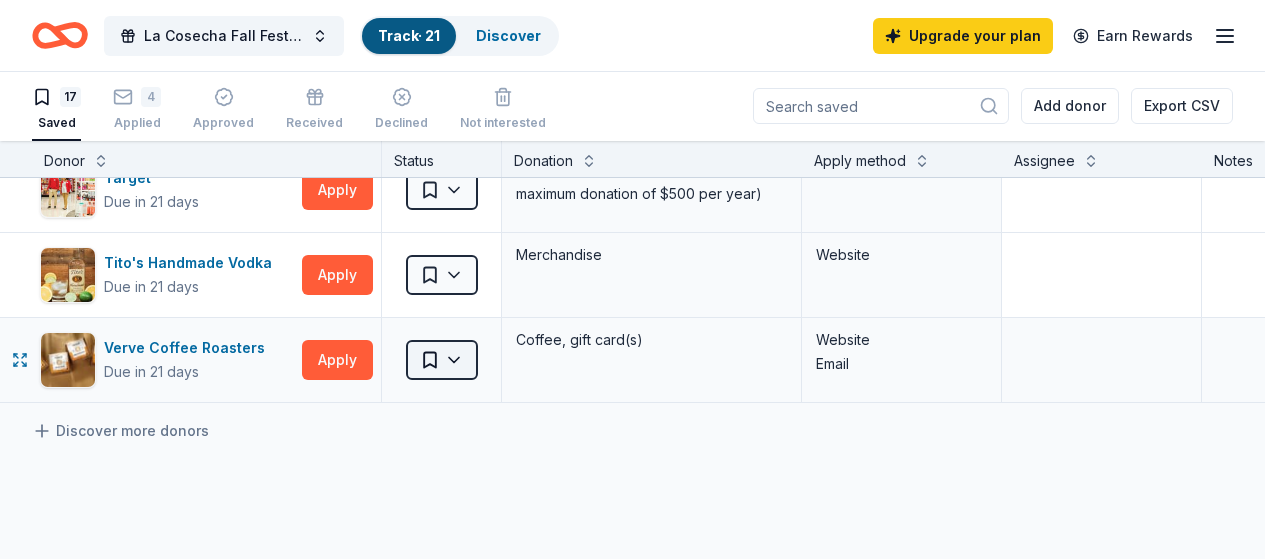 click on "La Cosecha Fall Festival Track · 21 Discover Upgrade your plan Earn Rewards 17 Saved 4 Applied Approved Received Declined Not interested Add donor Export CSV Donor Status Donation Apply method Assignee Notes Black Bear Diner Due in 21 days Apply Saved Merchandise, certificate(s) Website Corner Bakery Due in 6 days Apply Saved Corner Bakery Cafe Certificate(s), Freshly Baked Good(s) Website Costco Due in 9 days Apply Saved Monetary grants, no greater than 10% of program's overall budget In person gorjana Due in 21 days Apply Saved 1 custom jewelry package Website KBP Foods Due in 9 days Apply Saved Gift card(s), free chicken sandwich card(s), discounted catering Website Little Calf Creamery and Cafe Due in 21 days Apply Saved Food, gift card(s), merchandise Website Los Angeles Angels (In-Kind Donation) Due in 9 days Apply Saved Autographed items Website Lucky Due in 9 days Apply Saved Grocery products, gift card(s) Email In person Menchie's Frozen Yogurt Due in 21 days Apply Saved Phone In person" at bounding box center (632, 278) 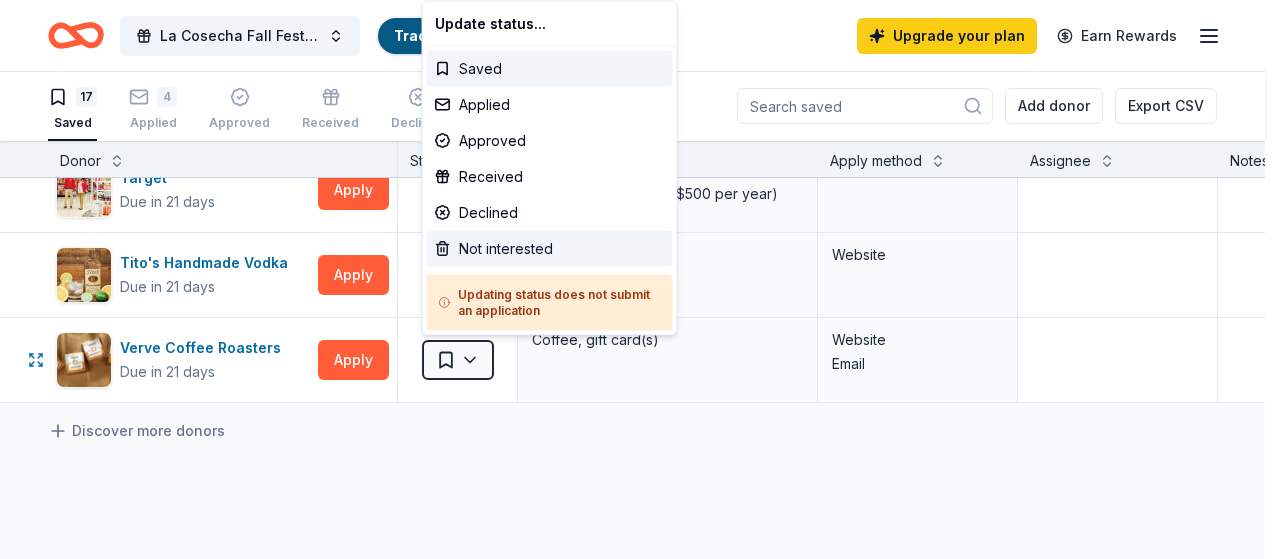 click on "Not interested" at bounding box center (550, 249) 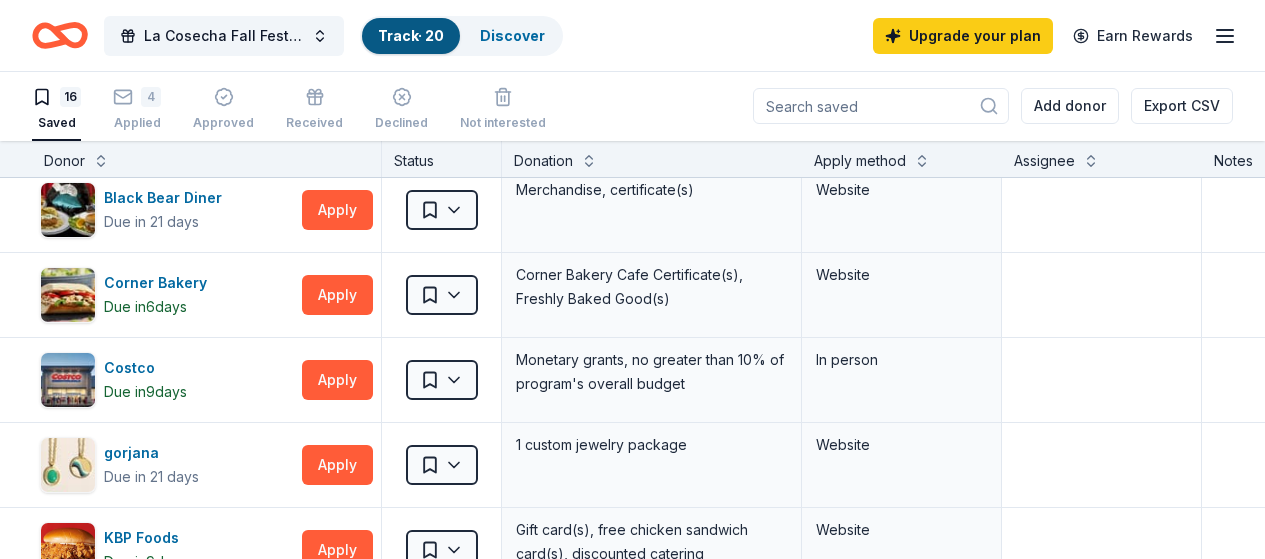 scroll, scrollTop: 0, scrollLeft: 0, axis: both 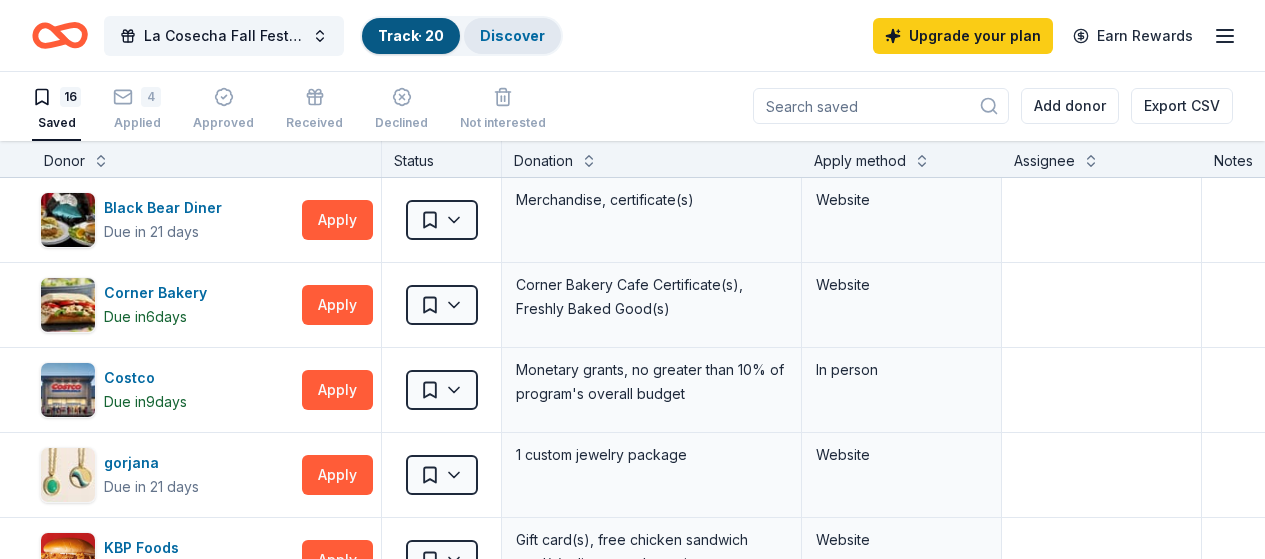 click on "Discover" at bounding box center [512, 35] 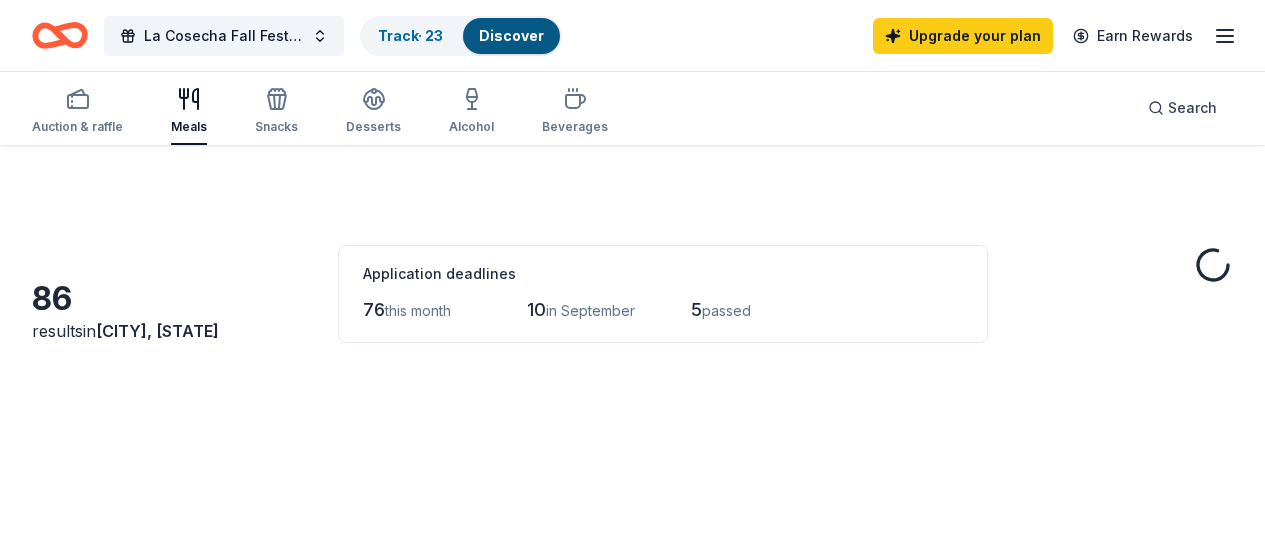 scroll, scrollTop: 0, scrollLeft: 0, axis: both 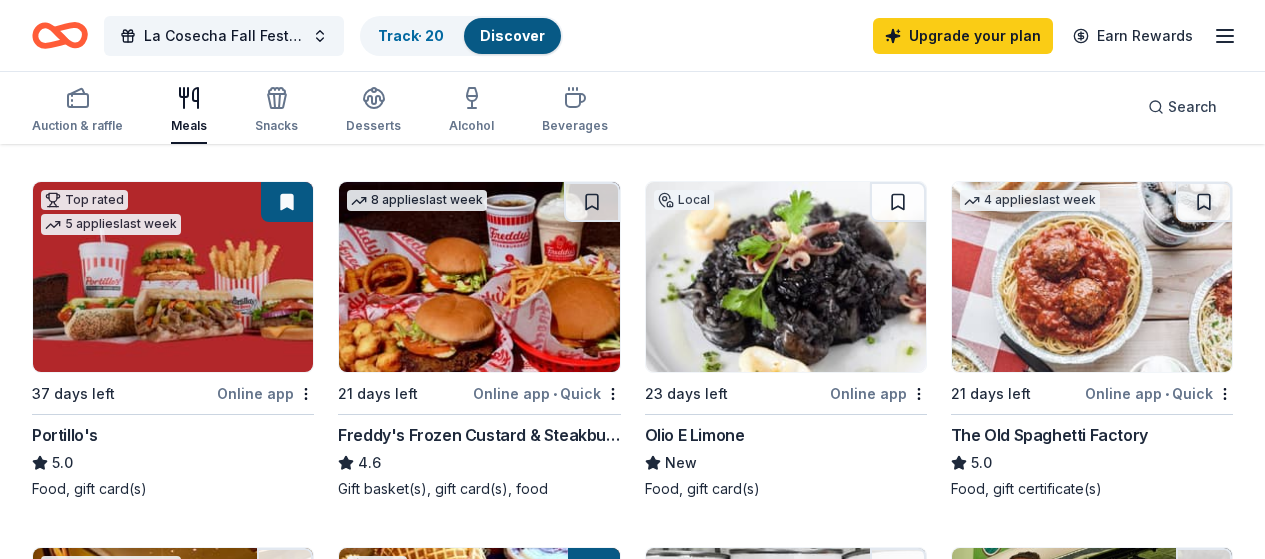 click at bounding box center (594, 568) 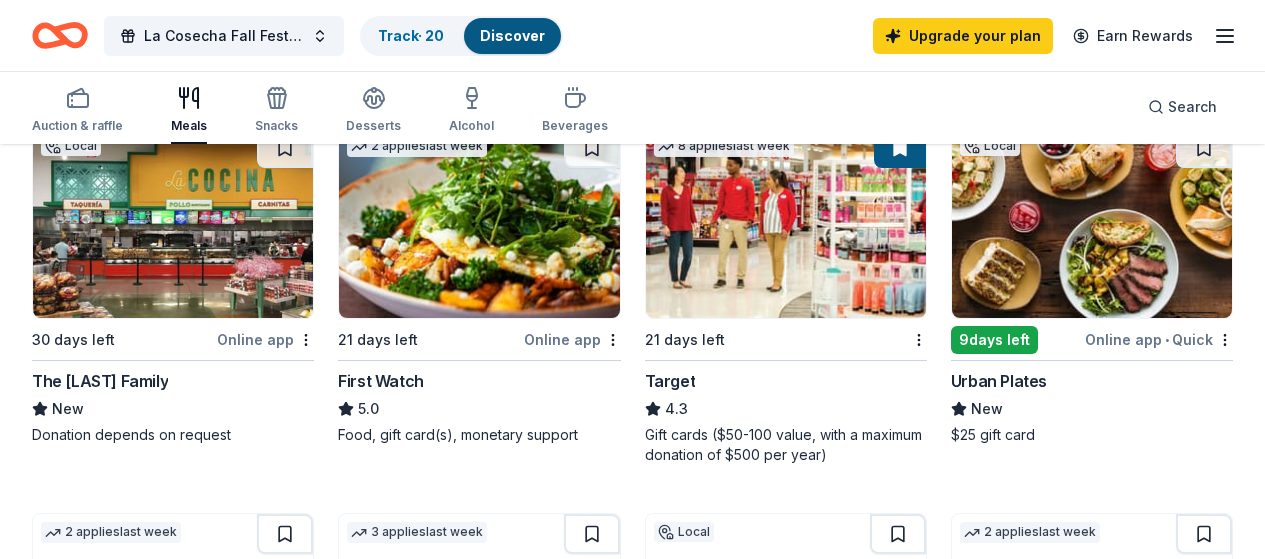 scroll, scrollTop: 1351, scrollLeft: 0, axis: vertical 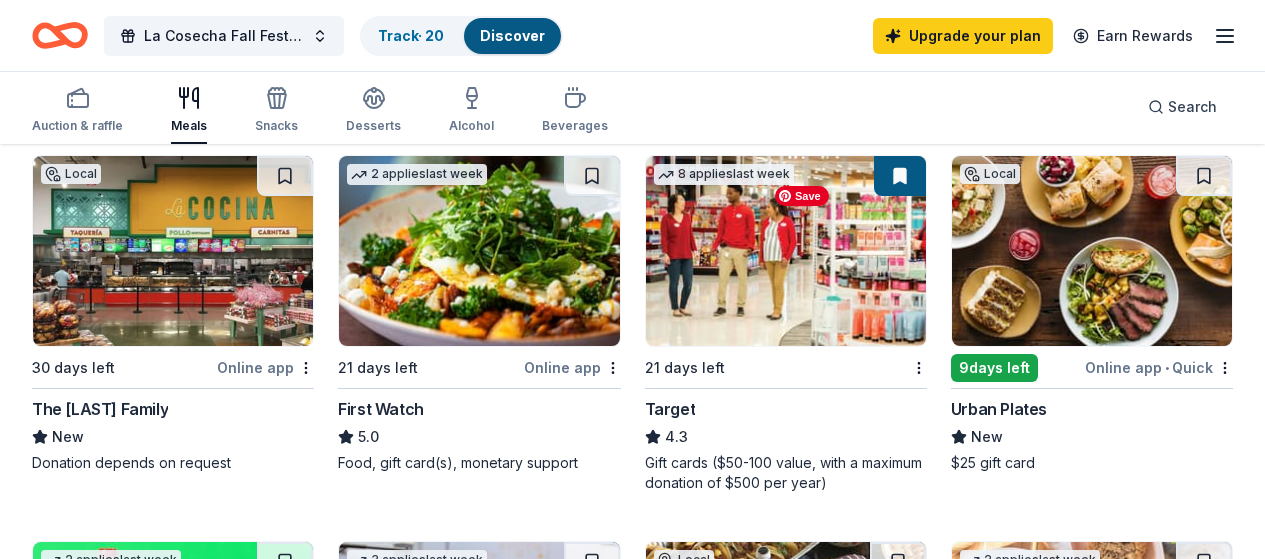 click at bounding box center (786, 637) 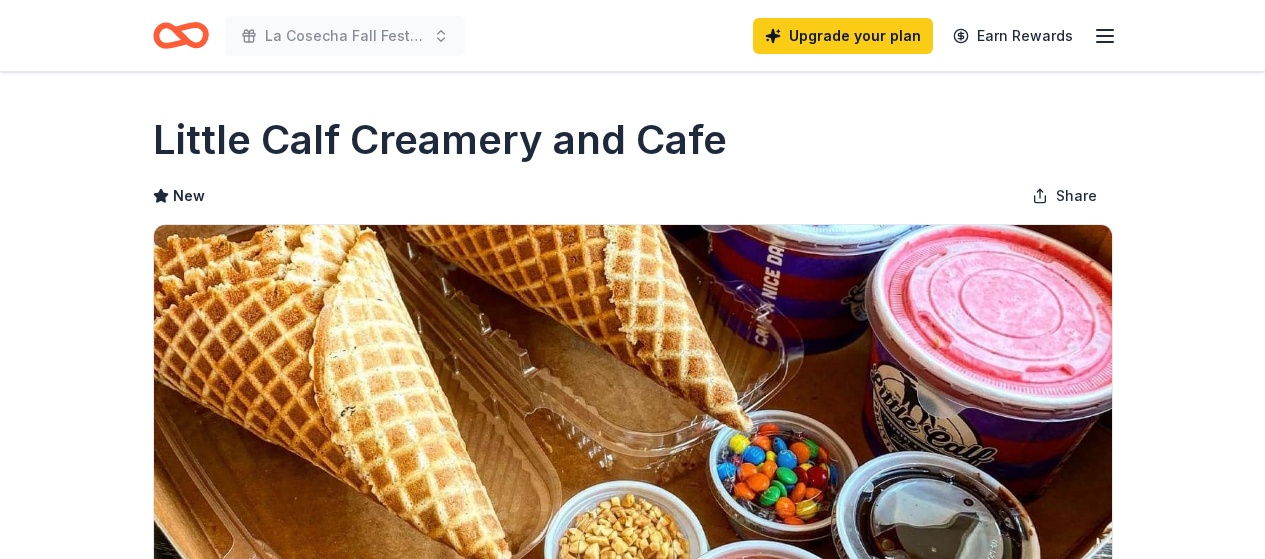 scroll, scrollTop: 0, scrollLeft: 0, axis: both 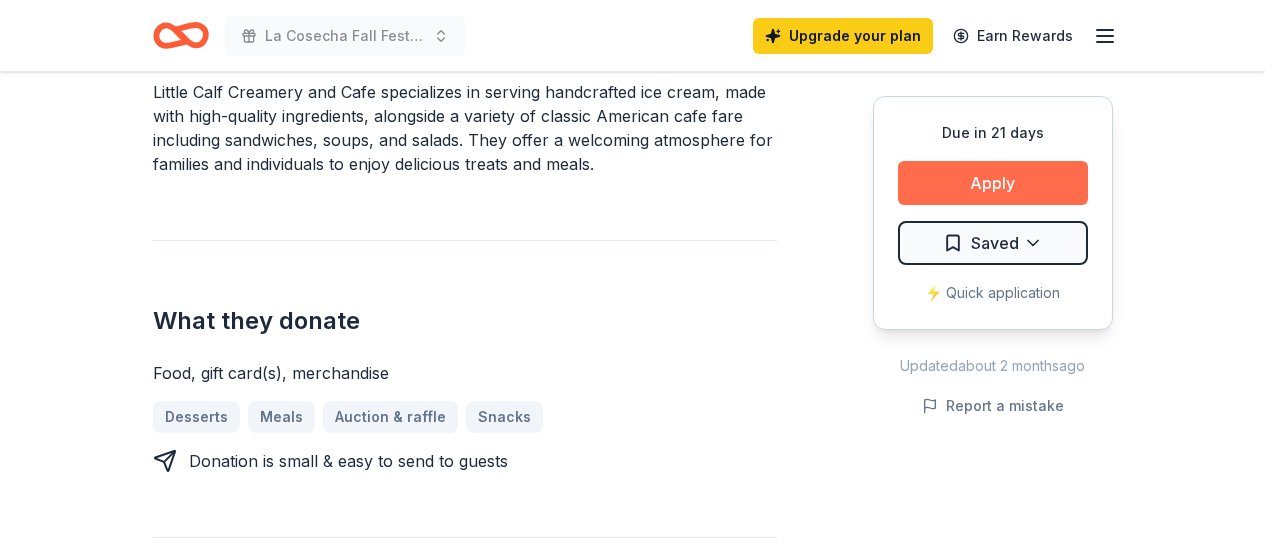 click on "Apply" at bounding box center [993, 183] 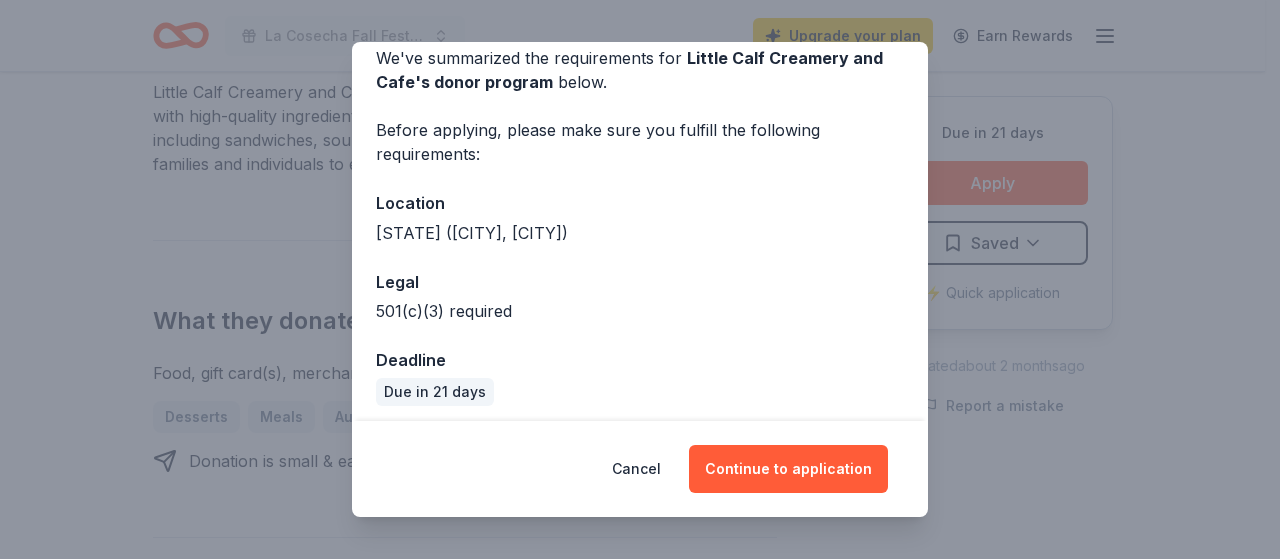 scroll, scrollTop: 101, scrollLeft: 0, axis: vertical 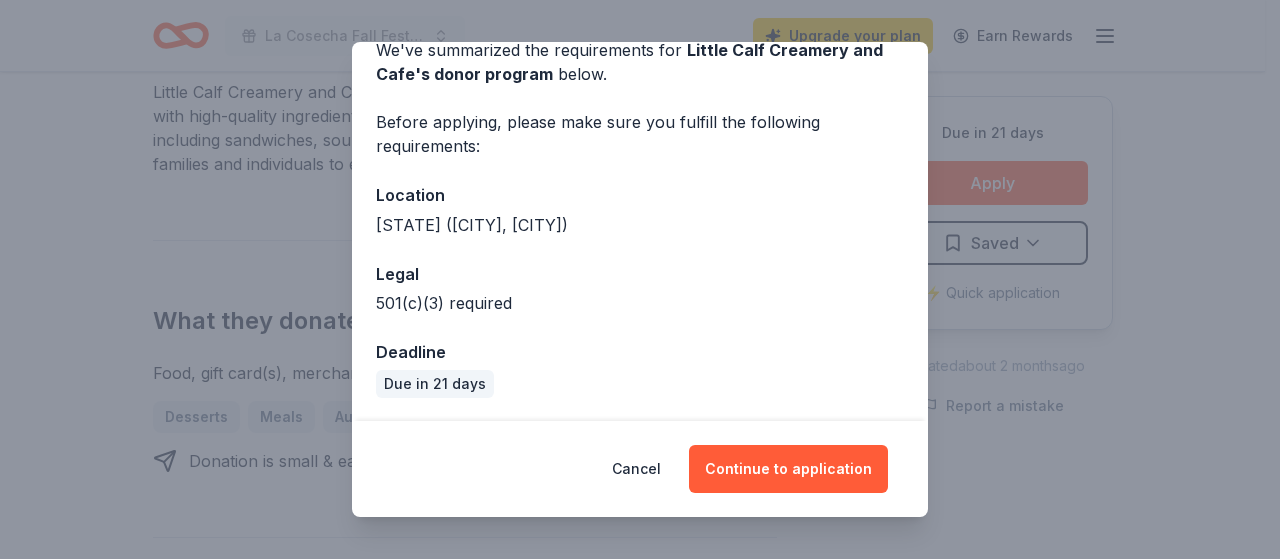 click on "Donor Program Requirements We've summarized the requirements for   Little Calf Creamery and Cafe 's donor program   below. Before applying, please make sure you fulfill the following requirements: Location CA (Thousand Oaks, Westlake Village) Legal 501(c)(3) required Deadline Due in 21 days Cancel Continue to application" at bounding box center (640, 279) 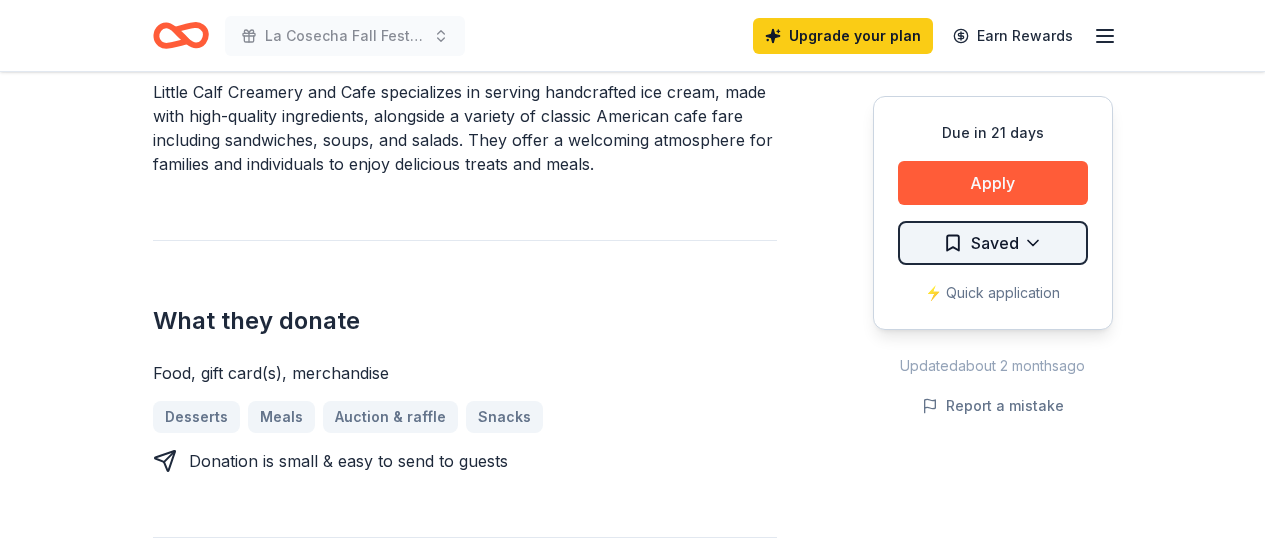 click on "La Cosecha Fall Festival Upgrade your plan Earn Rewards Due in 21 days Share Little Calf Creamery and Cafe New Share Donating in CA (Thousand Oaks, Westlake Village) Little Calf Creamery and Cafe specializes in serving handcrafted ice cream, made with high-quality ingredients, alongside a variety of classic American cafe fare including sandwiches, soups, and salads. They offer a welcoming atmosphere for families and individuals to enjoy delicious treats and meals. What they donate Food, gift card(s), merchandise Desserts Meals Auction & raffle Snacks Donation is small & easy to send to guests Who they donate to  Preferred 501(c)(3) required Upgrade to Pro to view approval rates and average donation values Due in 21 days Apply Saved ⚡️ Quick application Updated  about 2 months  ago Report a mistake New Be the first to review this company! Leave a review Similar donors 8   applies  last week 21 days left Target 4.3 Gift cards ($50-100 value, with a maximum donation of $500 per year) 23 days left Online app" at bounding box center (632, -361) 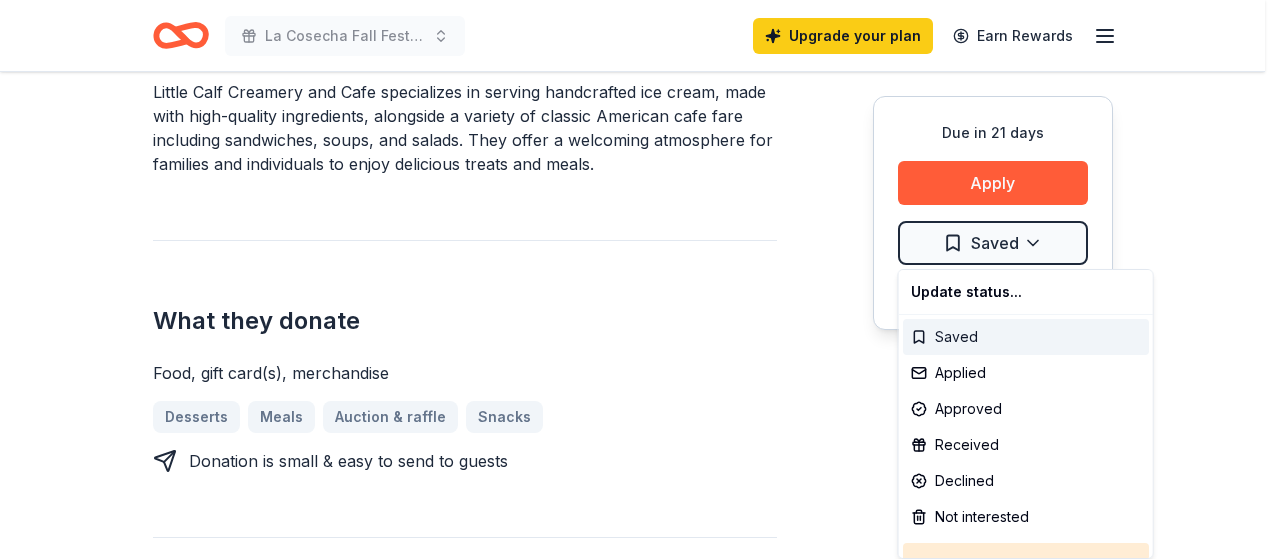 click on "Saved" at bounding box center (1026, 337) 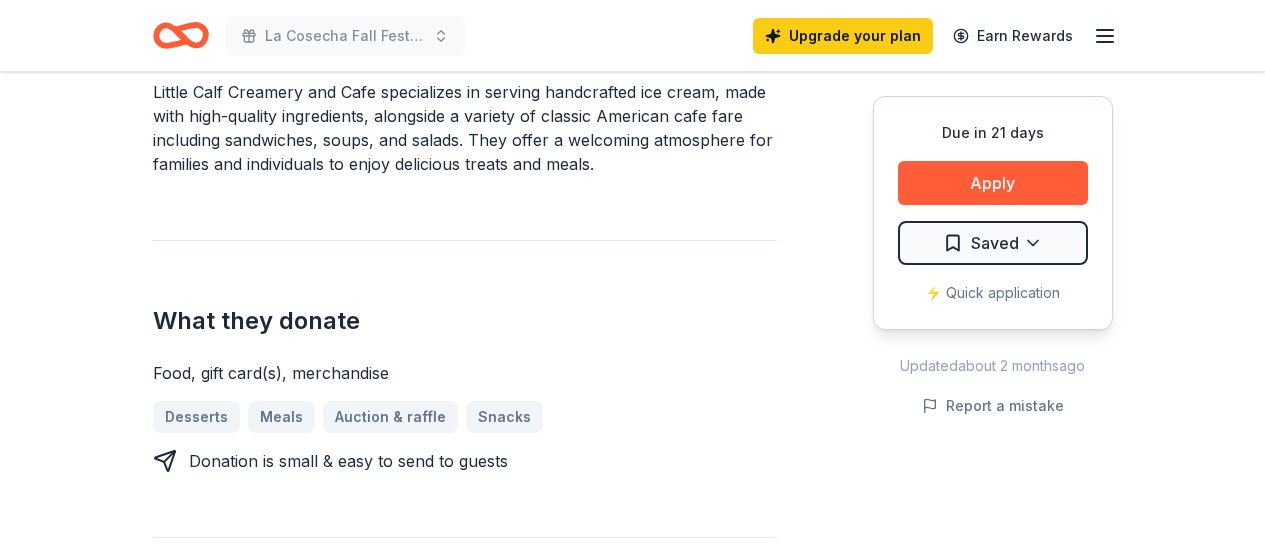 click on "Little Calf Creamery and Cafe New Share Donating in CA (Thousand Oaks, Westlake Village) Little Calf Creamery and Cafe specializes in serving handcrafted ice cream, made with high-quality ingredients, alongside a variety of classic American cafe fare including sandwiches, soups, and salads. They offer a welcoming atmosphere for families and individuals to enjoy delicious treats and meals. What they donate Food, gift card(s), merchandise Desserts Meals Auction & raffle Snacks Donation is small & easy to send to guests Who they donate to  Preferred 501(c)(3) required Upgrade to Pro to view approval rates and average donation values Due in 21 days Apply Saved ⚡️ Quick application Updated  about 2 months  ago Report a mistake New Be the first to review this company! Leave a review Similar donors 8   applies  last week 21 days left Target 4.3 Gift cards ($50-100 value, with a maximum donation of $500 per year) 23 days left Online app Kroger 3.0 Local 21 days left Online app Mulberry's Market New Local New 2" at bounding box center [633, 653] 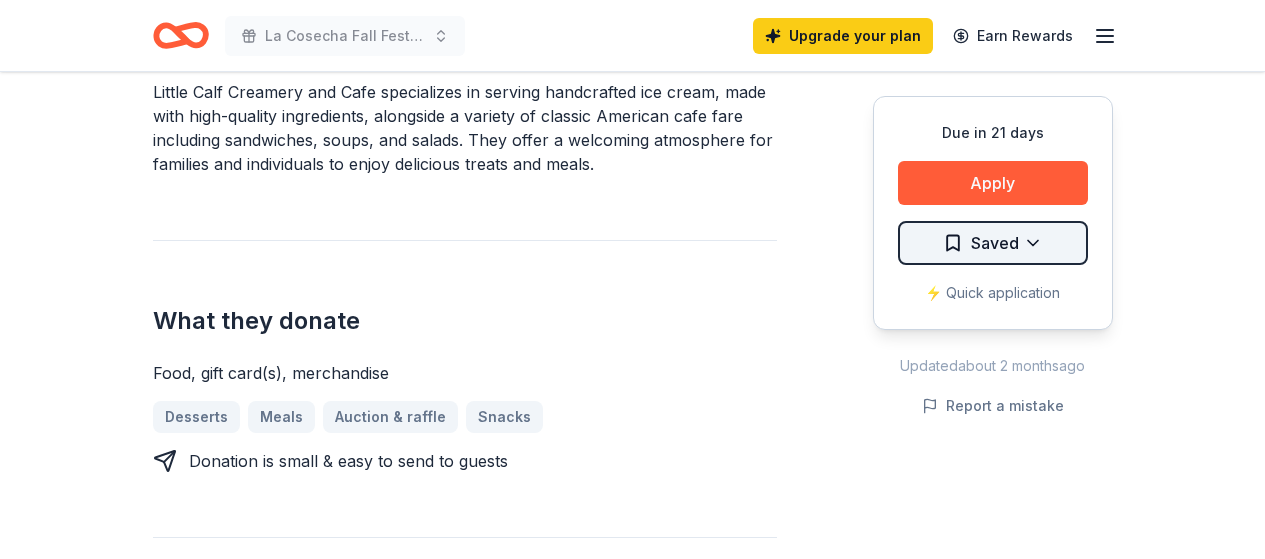 click on "La Cosecha Fall Festival Upgrade your plan Earn Rewards Due in 21 days Share Little Calf Creamery and Cafe New Share Donating in CA (Thousand Oaks, Westlake Village) Little Calf Creamery and Cafe specializes in serving handcrafted ice cream, made with high-quality ingredients, alongside a variety of classic American cafe fare including sandwiches, soups, and salads. They offer a welcoming atmosphere for families and individuals to enjoy delicious treats and meals. What they donate Food, gift card(s), merchandise Desserts Meals Auction & raffle Snacks Donation is small & easy to send to guests Who they donate to  Preferred 501(c)(3) required Upgrade to Pro to view approval rates and average donation values Due in 21 days Apply Saved ⚡️ Quick application Updated  about 2 months  ago Report a mistake New Be the first to review this company! Leave a review Similar donors 8   applies  last week 21 days left Target 4.3 Gift cards ($50-100 value, with a maximum donation of $500 per year) 23 days left Online app" at bounding box center (632, -361) 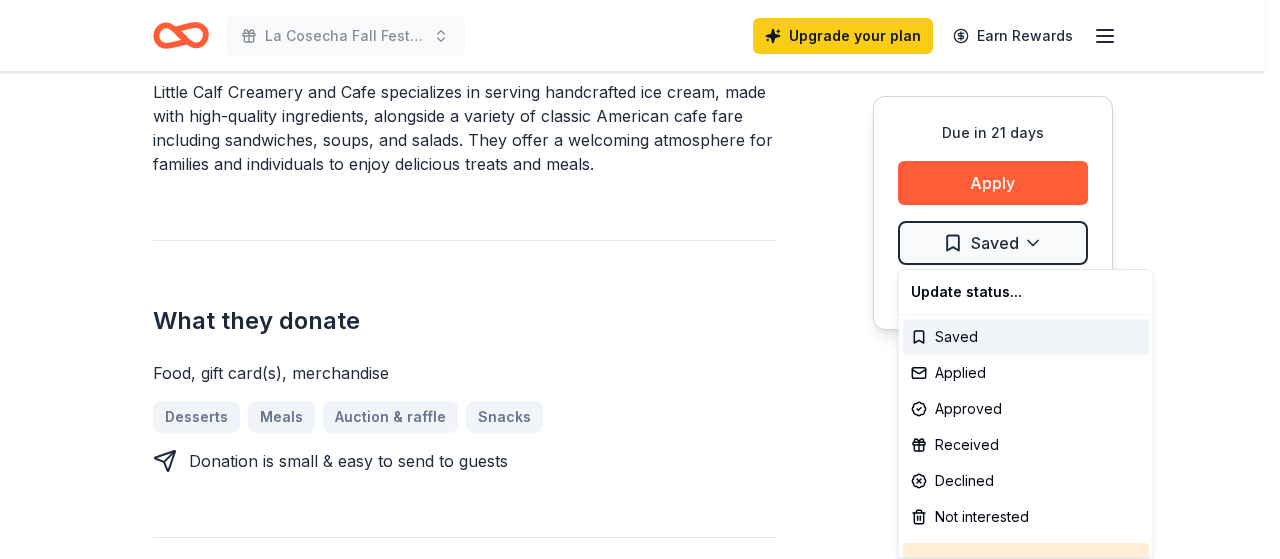 scroll, scrollTop: 45, scrollLeft: 0, axis: vertical 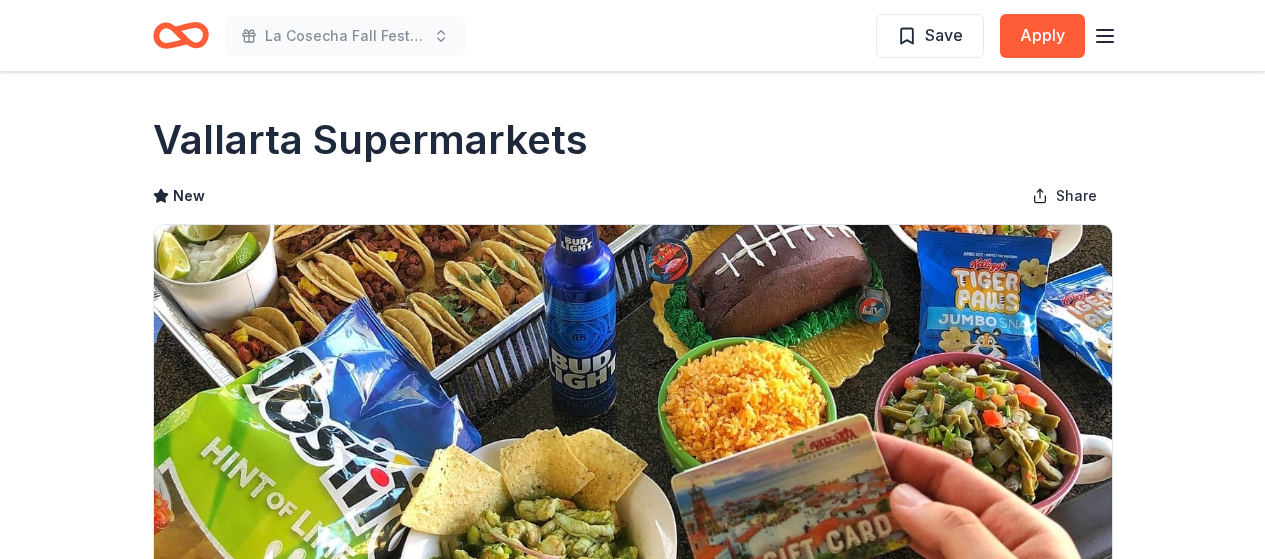 drag, startPoint x: 605, startPoint y: 141, endPoint x: 124, endPoint y: 114, distance: 481.7572 